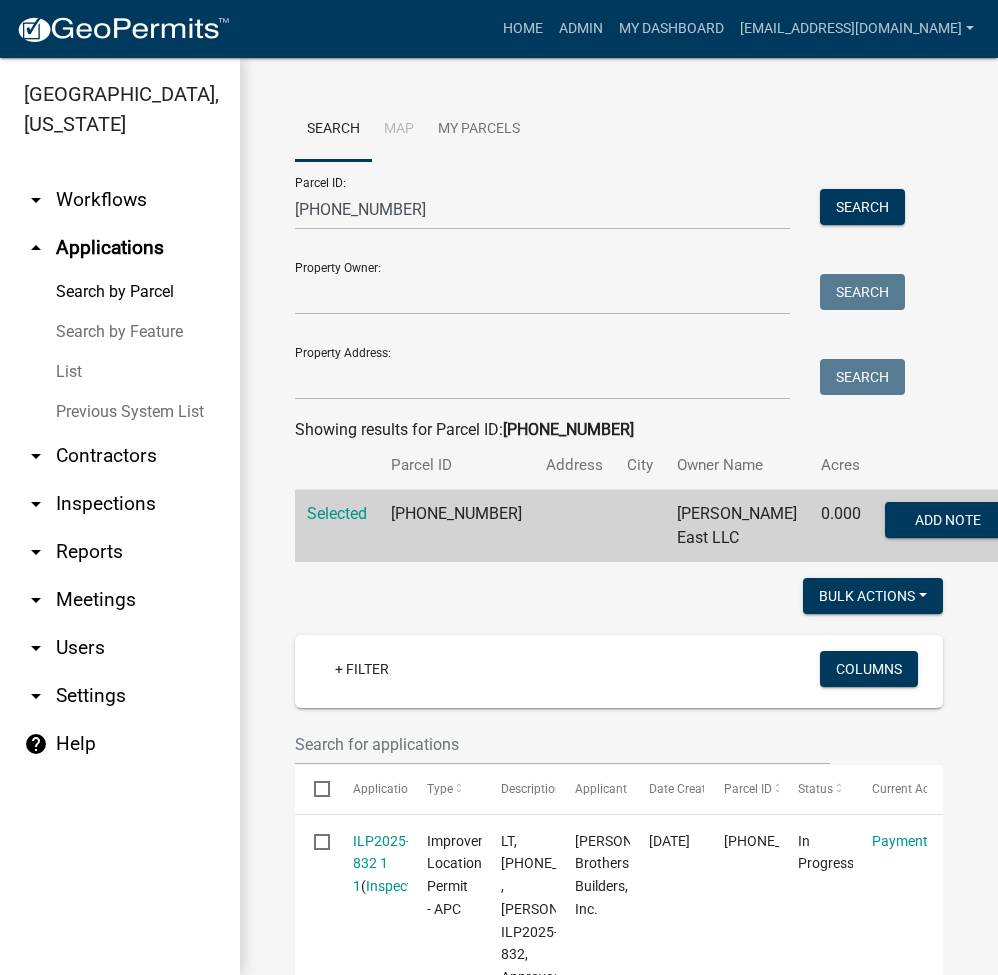 scroll, scrollTop: 0, scrollLeft: 0, axis: both 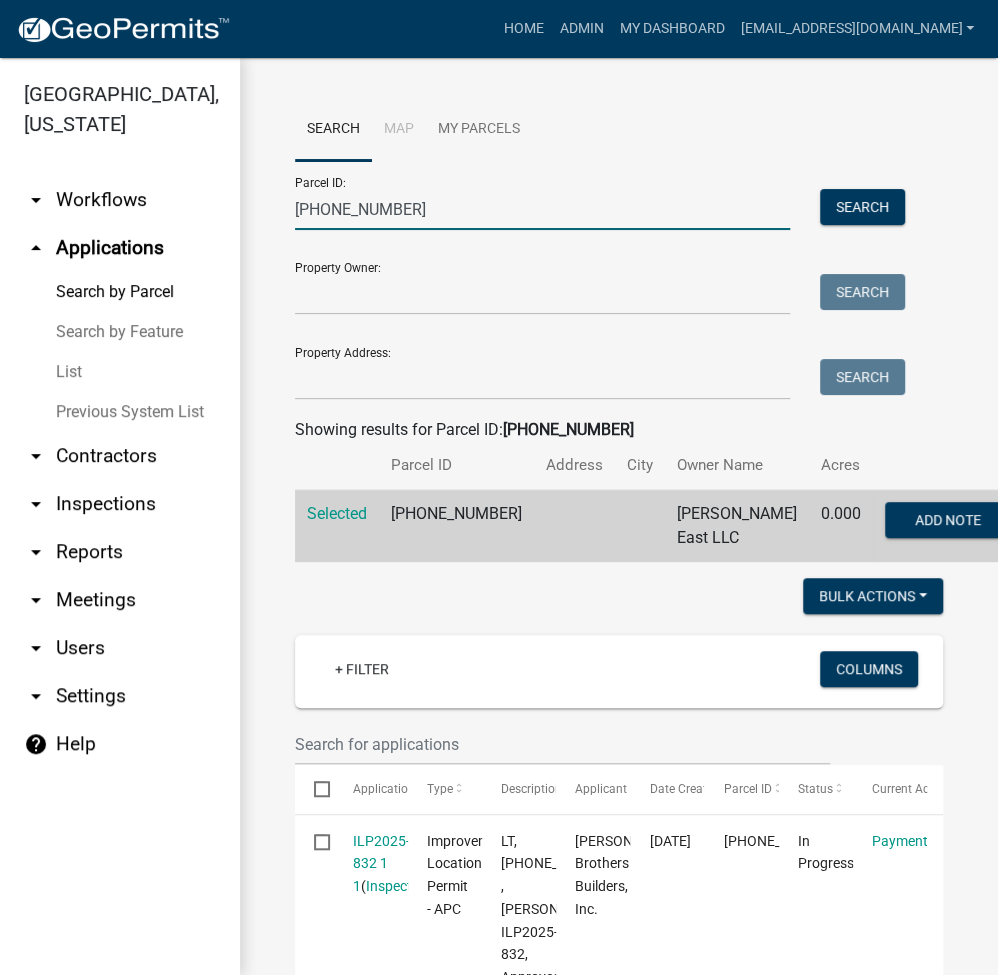 click on "[PHONE_NUMBER]" at bounding box center [542, 209] 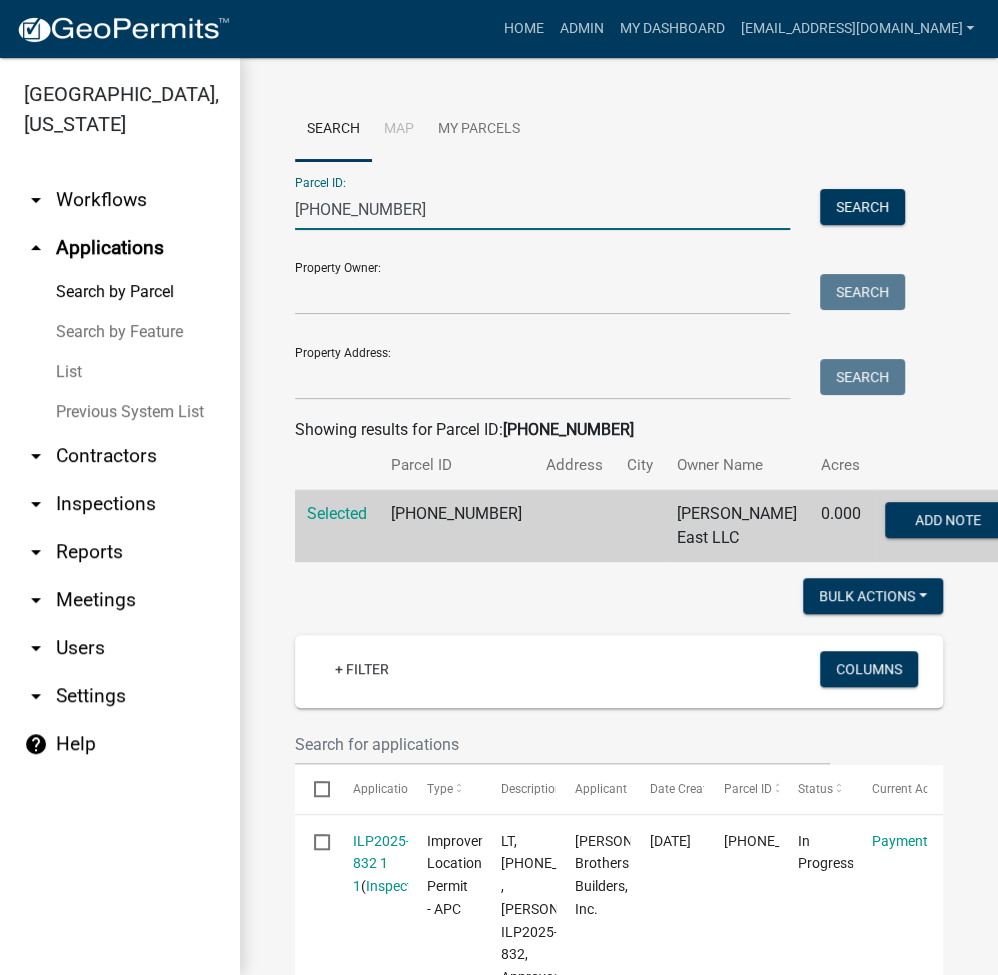click on "[PHONE_NUMBER]" at bounding box center (542, 209) 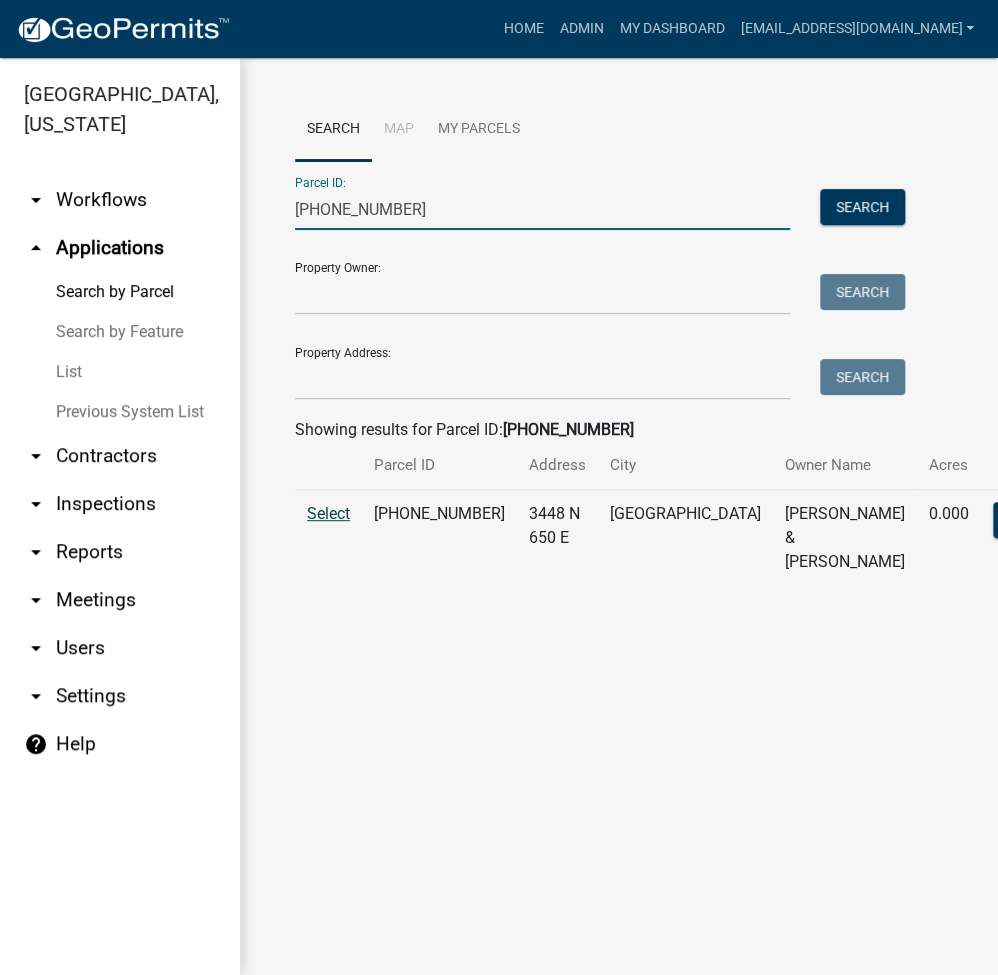 type on "[PHONE_NUMBER]" 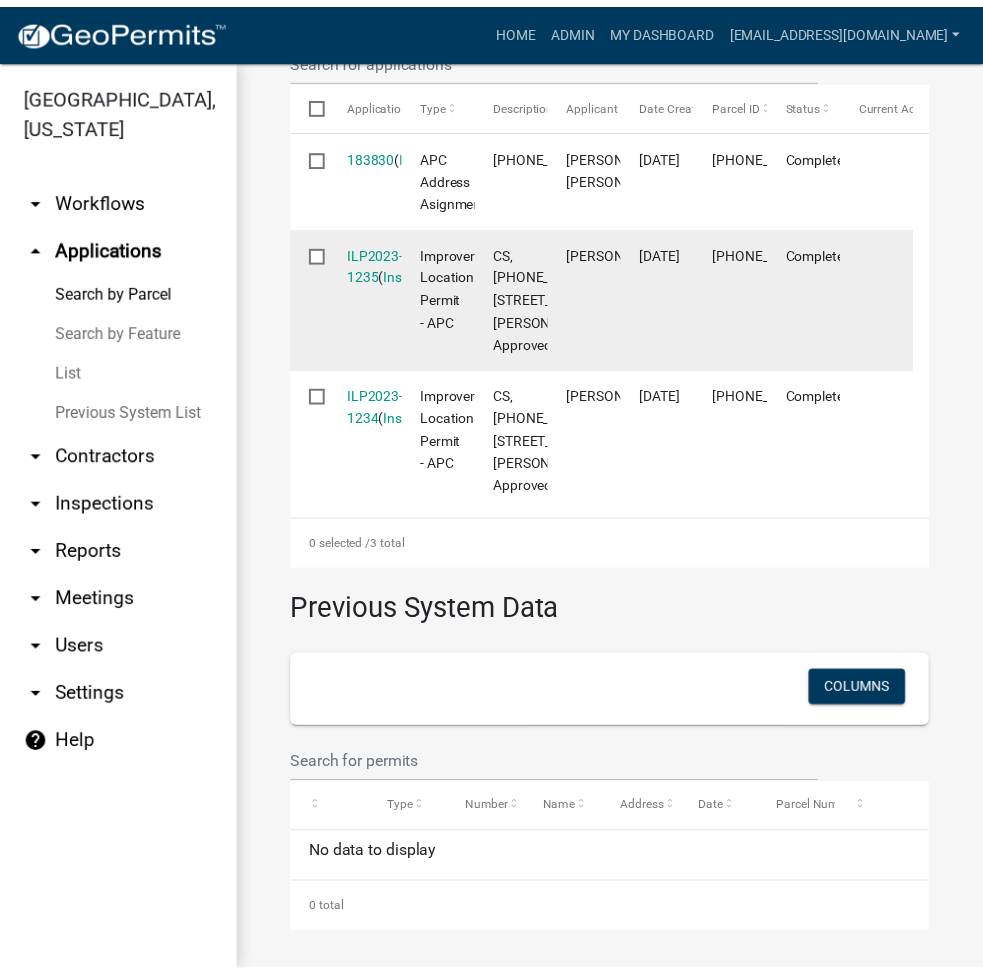 scroll, scrollTop: 800, scrollLeft: 0, axis: vertical 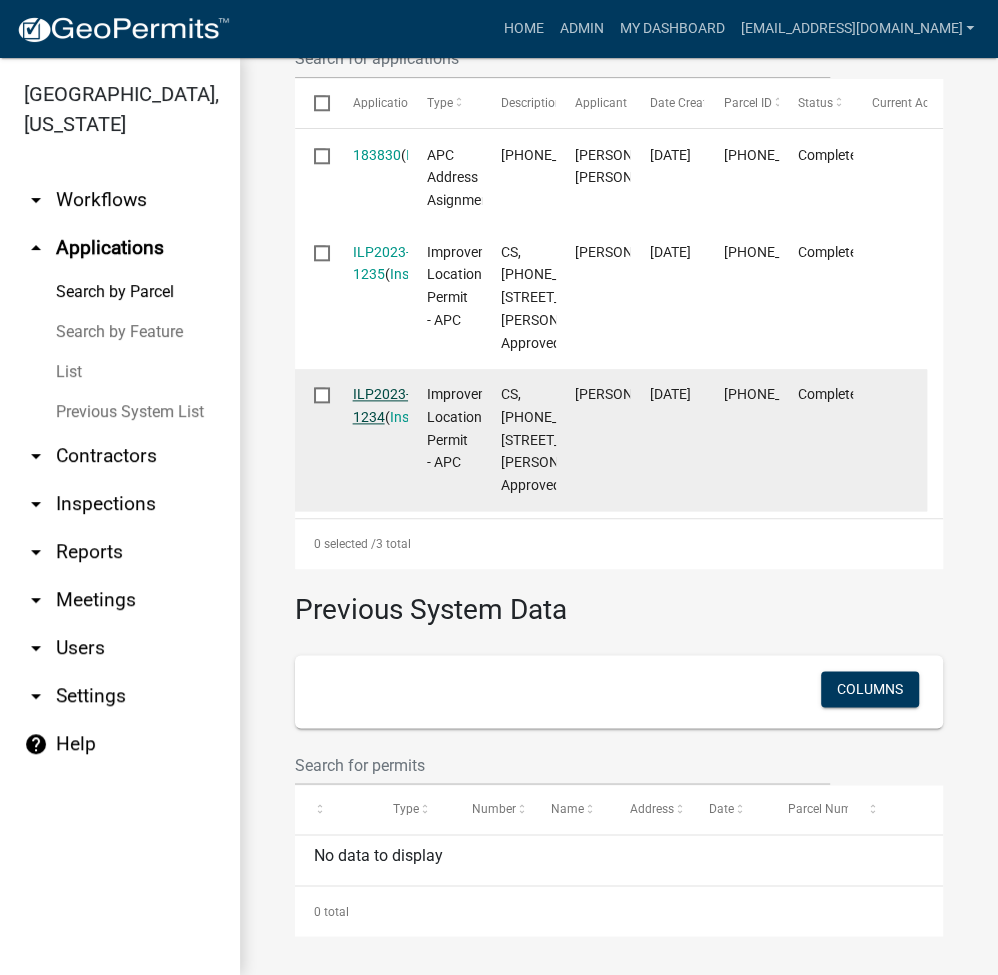 click on "ILP2023-1234" 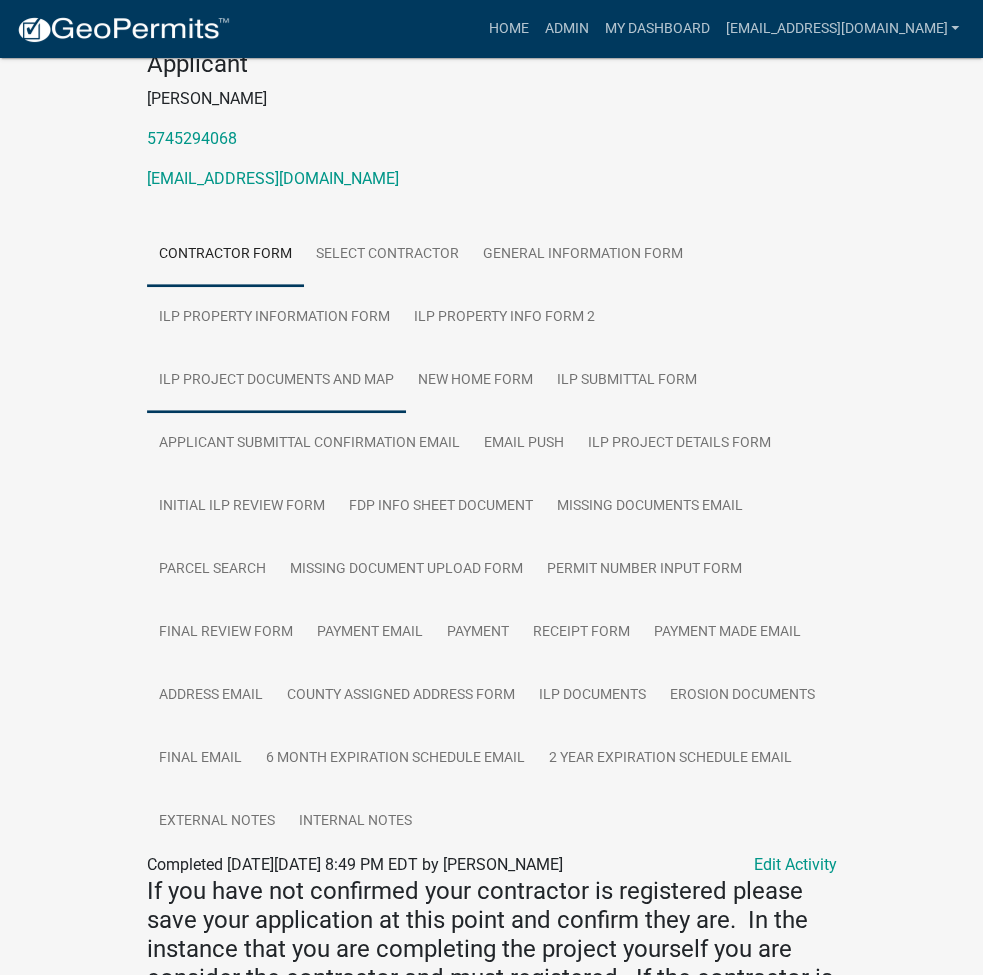 scroll, scrollTop: 266, scrollLeft: 0, axis: vertical 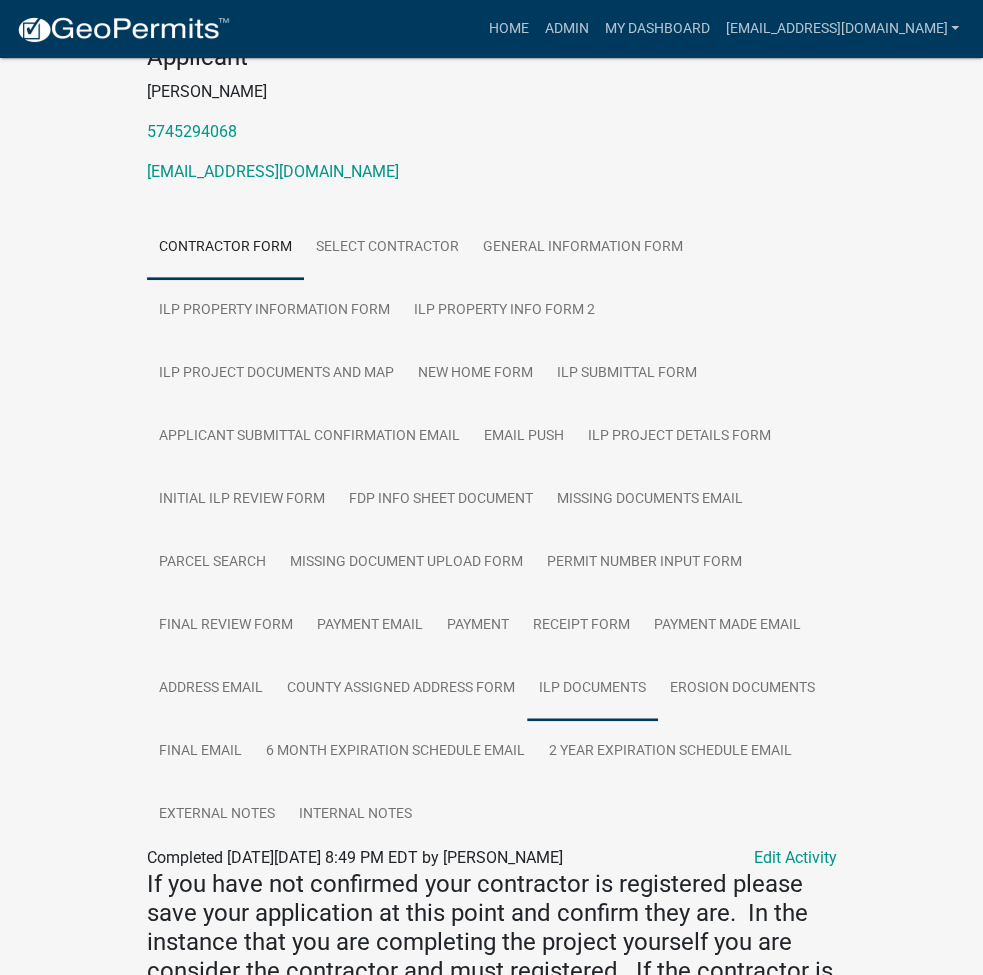 click on "ILP Documents" at bounding box center (592, 689) 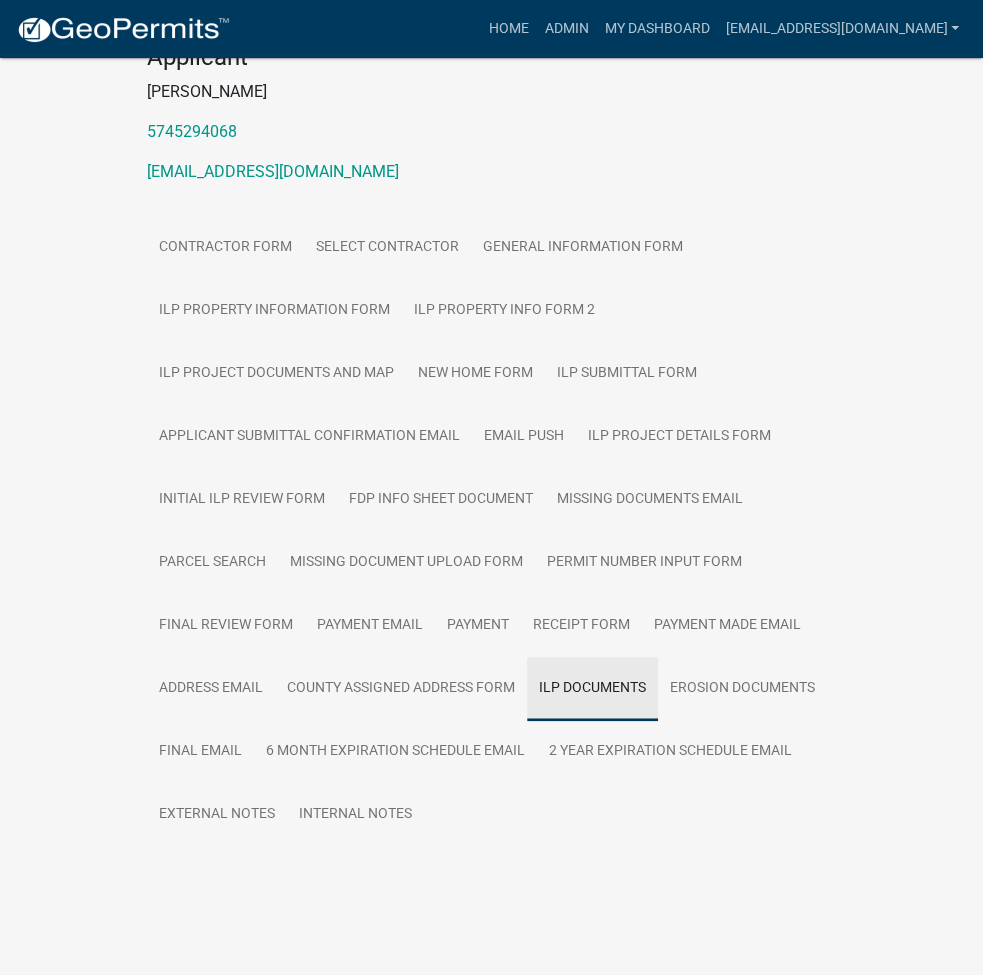 scroll, scrollTop: 58, scrollLeft: 0, axis: vertical 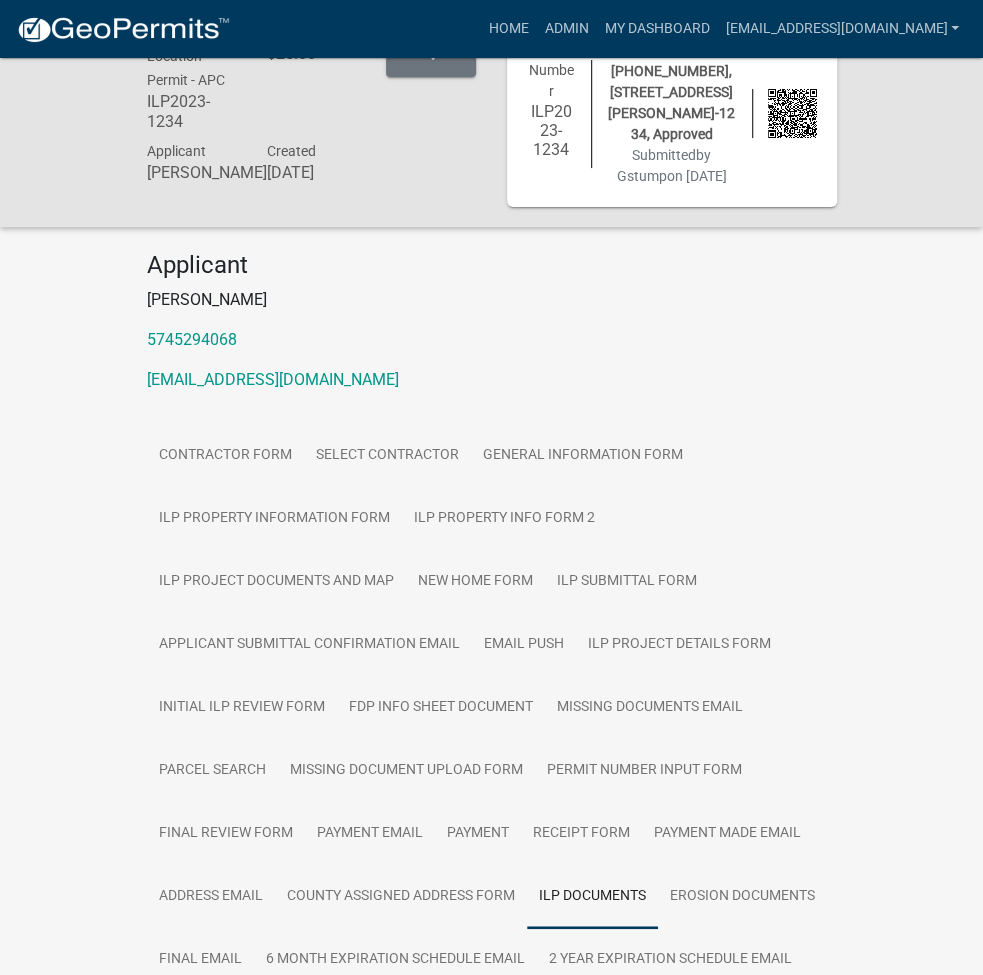 click on "ILP Documents" 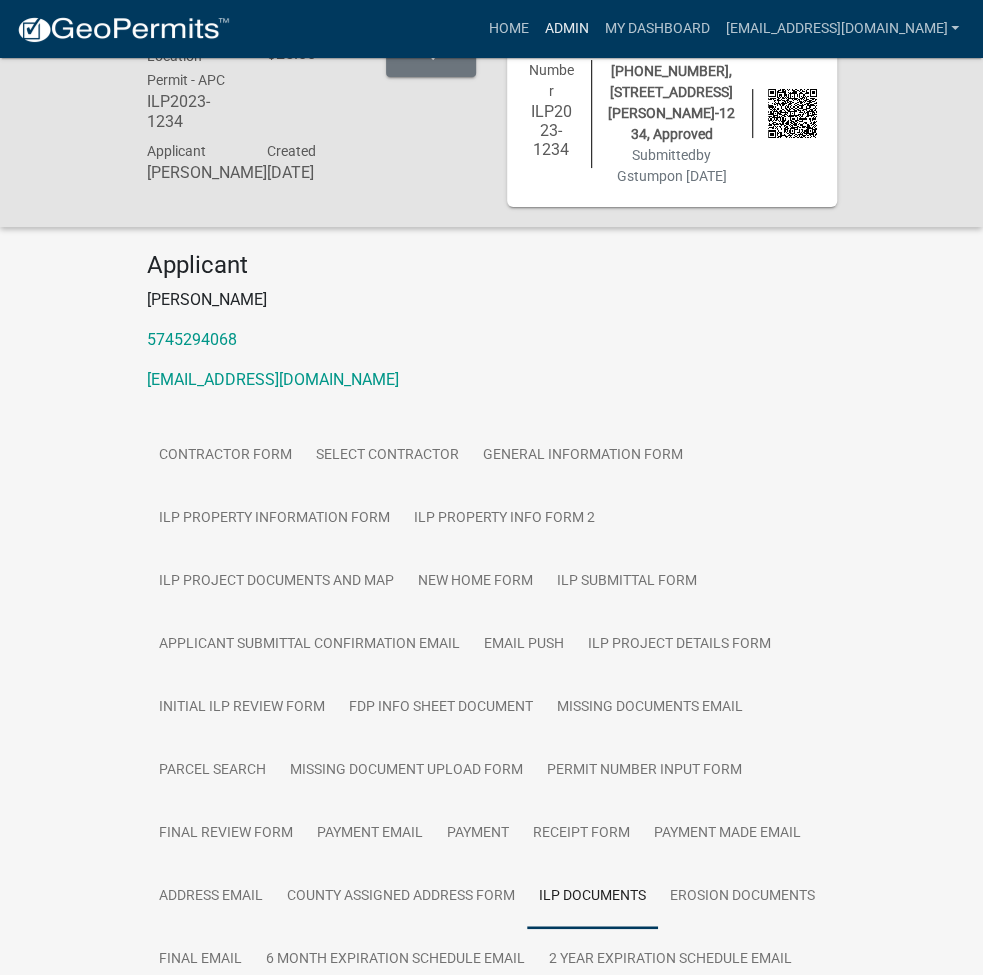 click on "Admin" at bounding box center [566, 29] 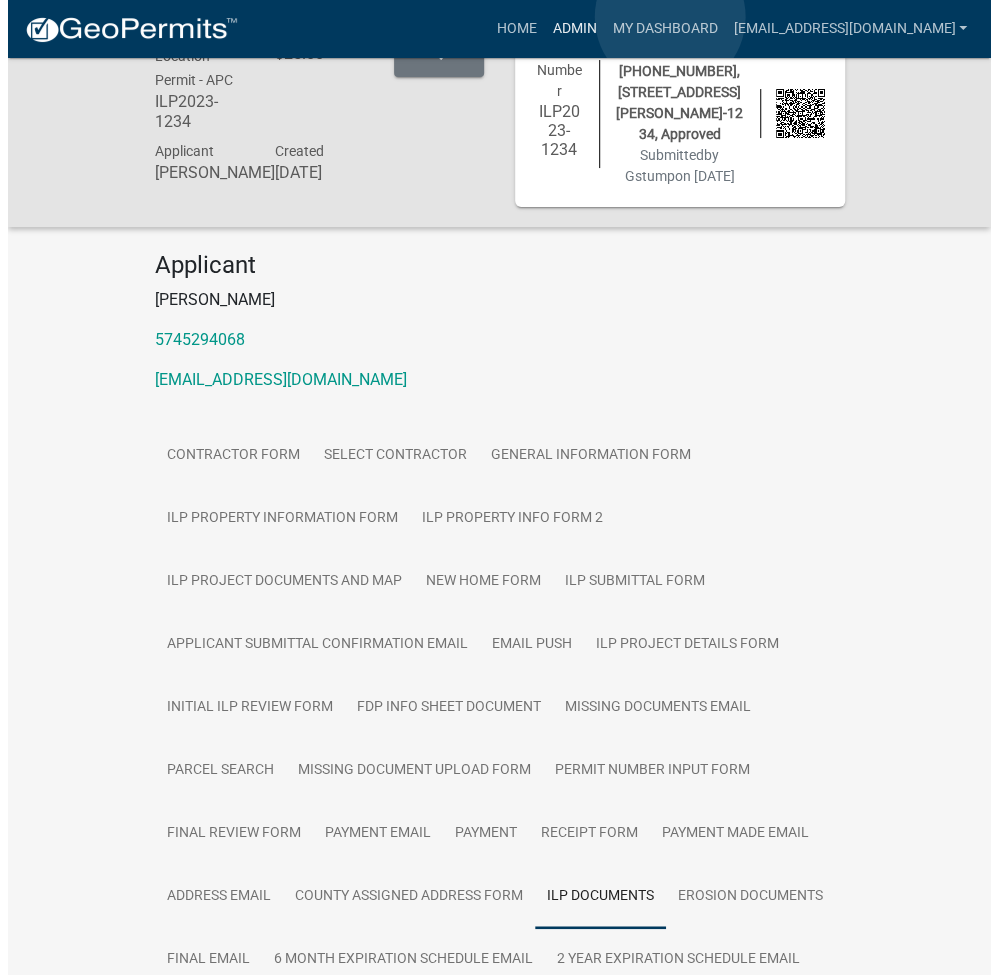 scroll, scrollTop: 0, scrollLeft: 0, axis: both 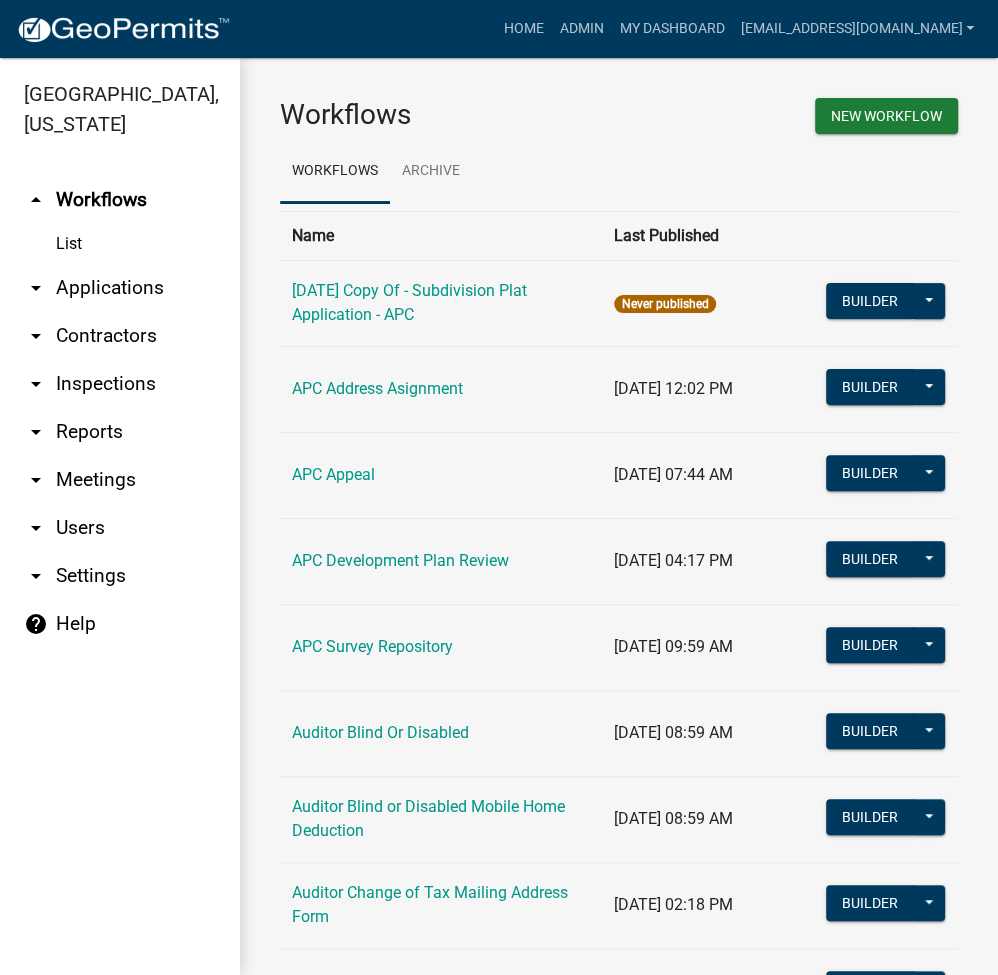 click on "arrow_drop_down   Applications" at bounding box center (120, 288) 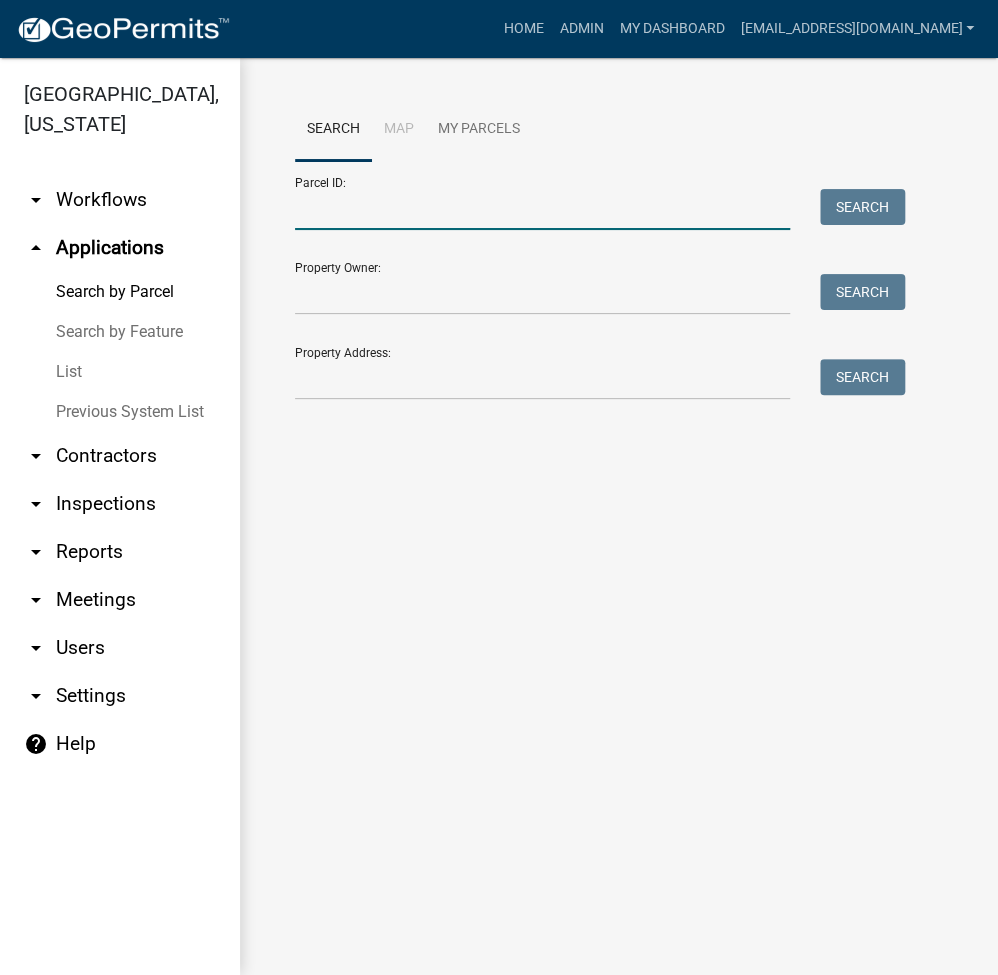 click on "Parcel ID:" at bounding box center (542, 209) 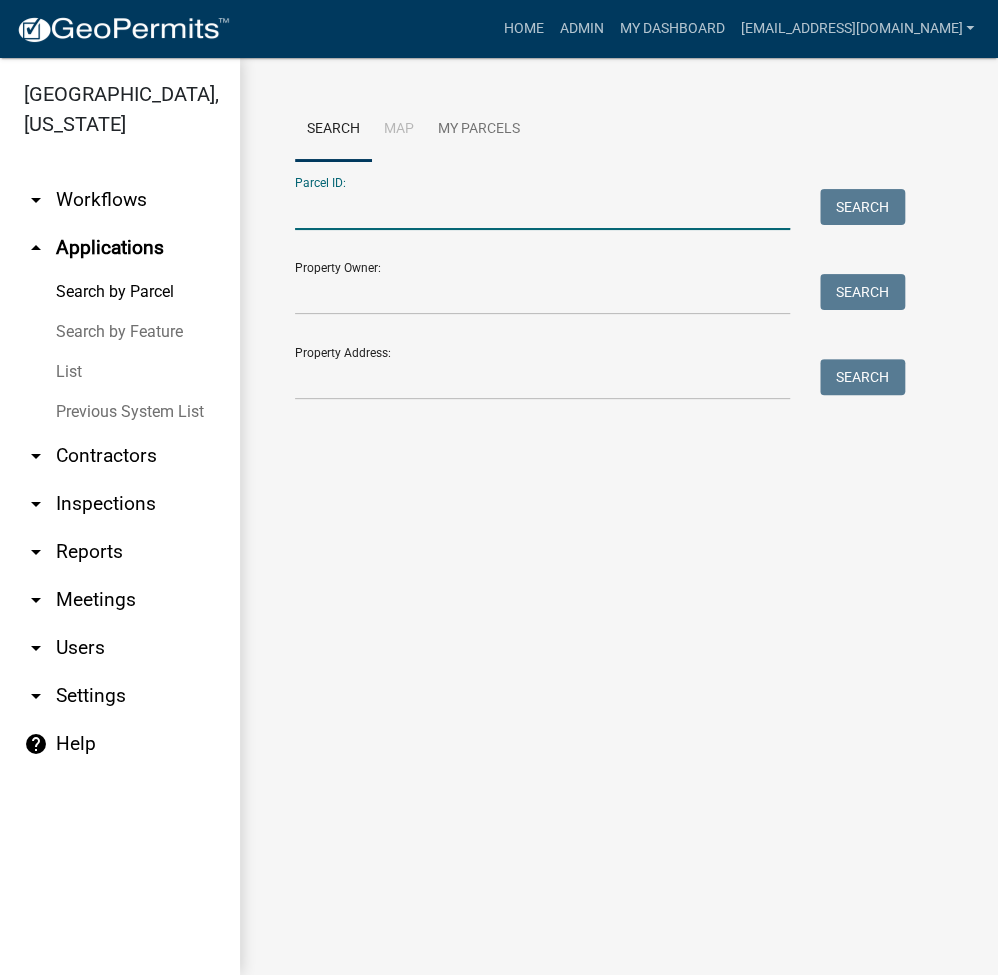 paste on "[PHONE_NUMBER]" 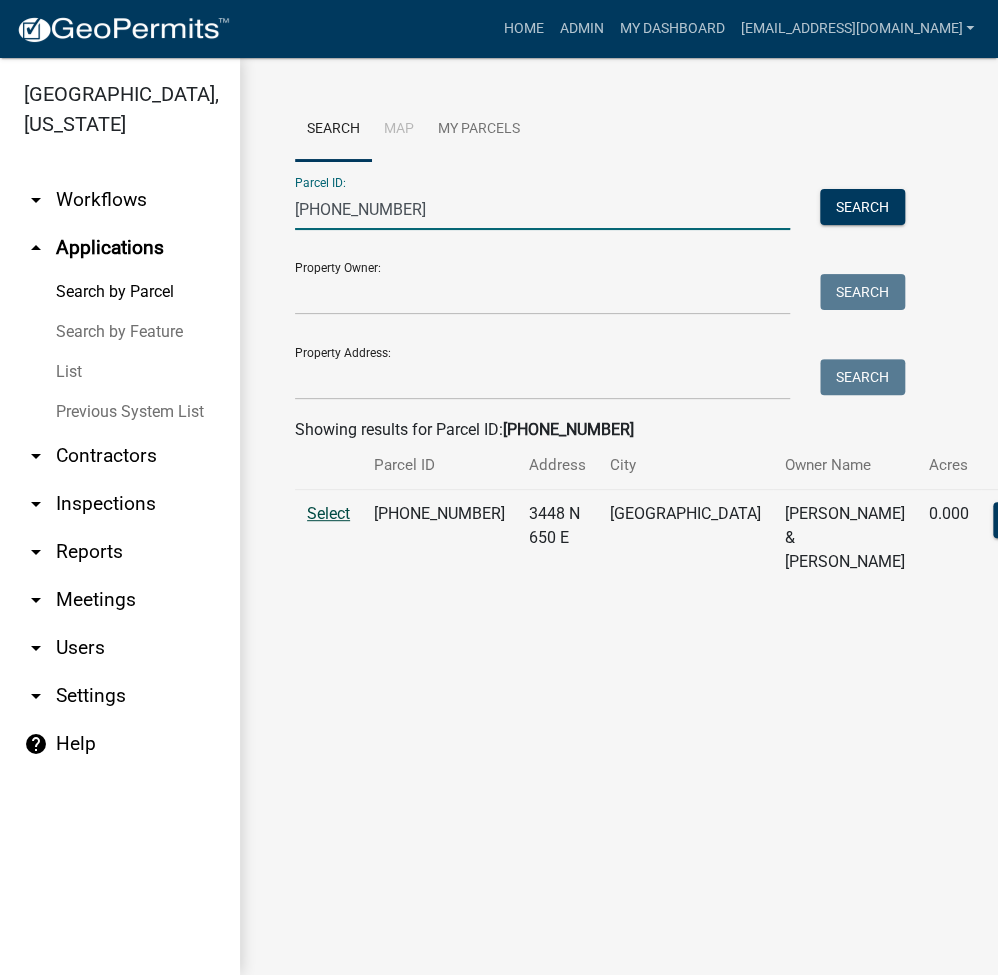 type on "[PHONE_NUMBER]" 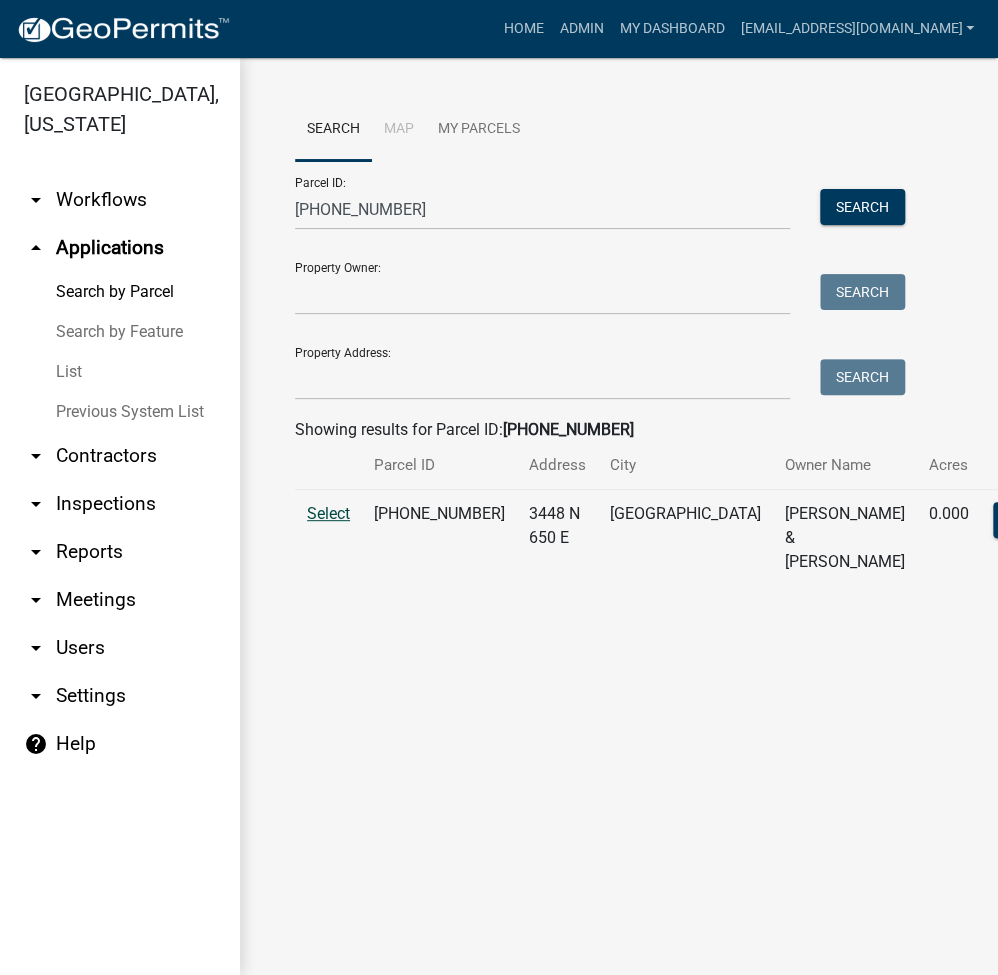 click on "Select" at bounding box center [328, 513] 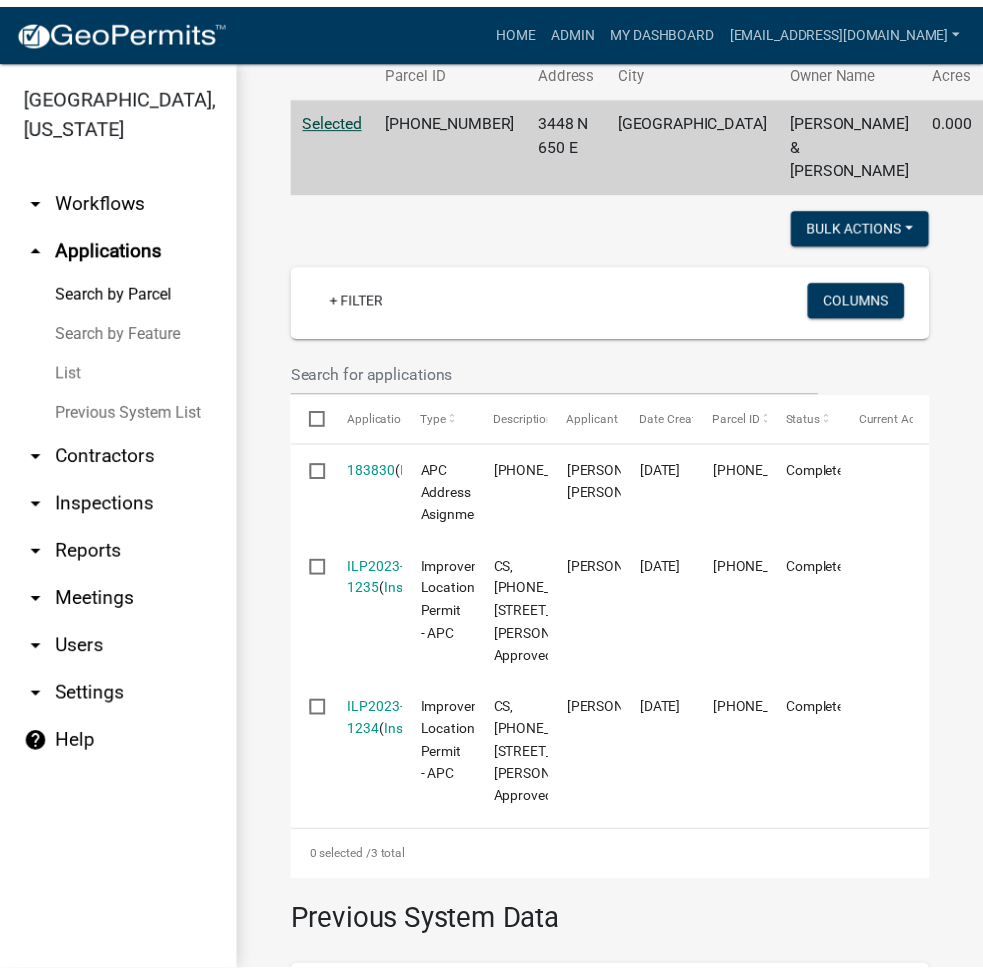 scroll, scrollTop: 533, scrollLeft: 0, axis: vertical 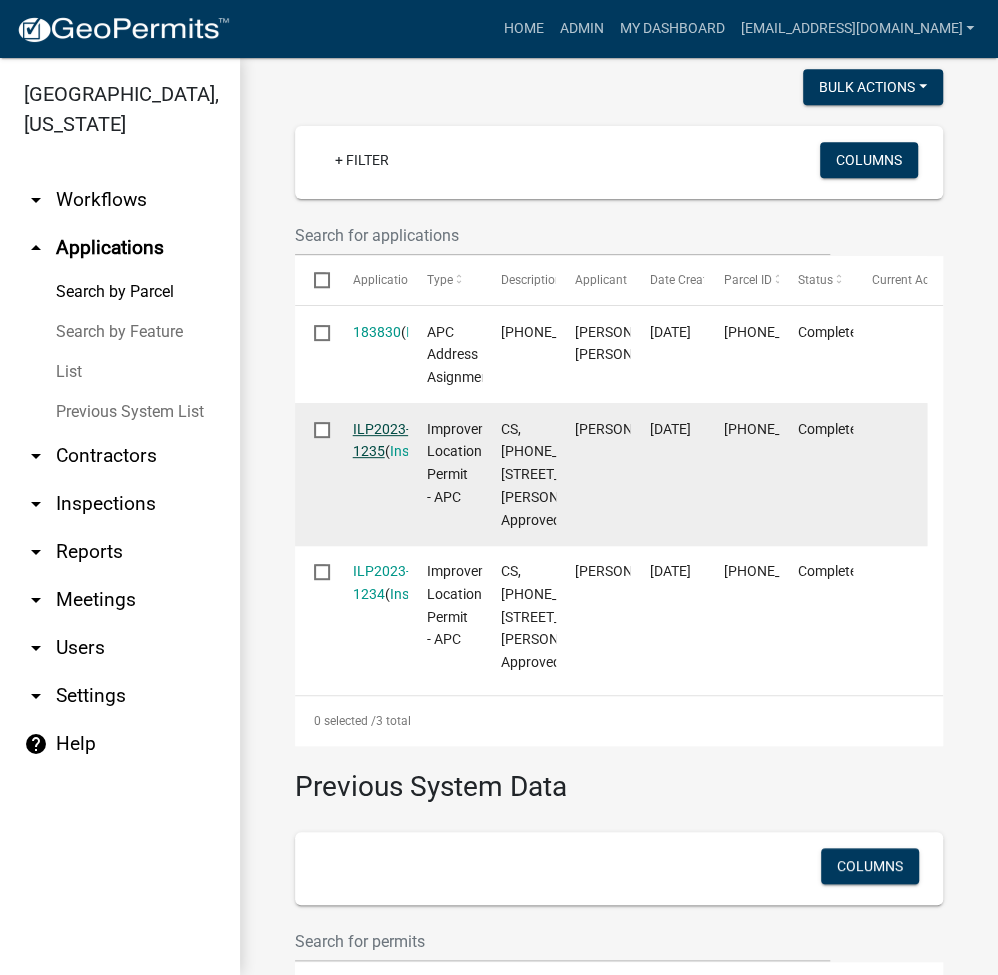 click on "ILP2023-1235" 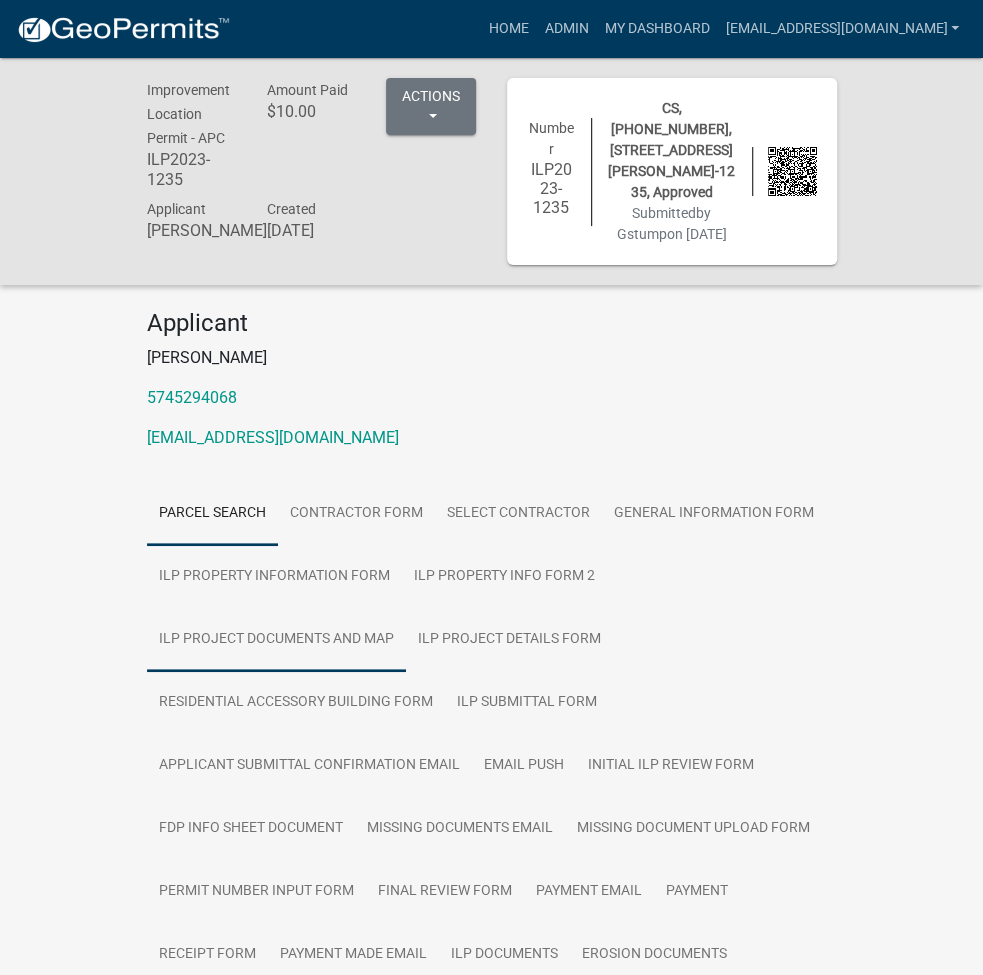 click on "ILP Project Documents and Map" at bounding box center [276, 640] 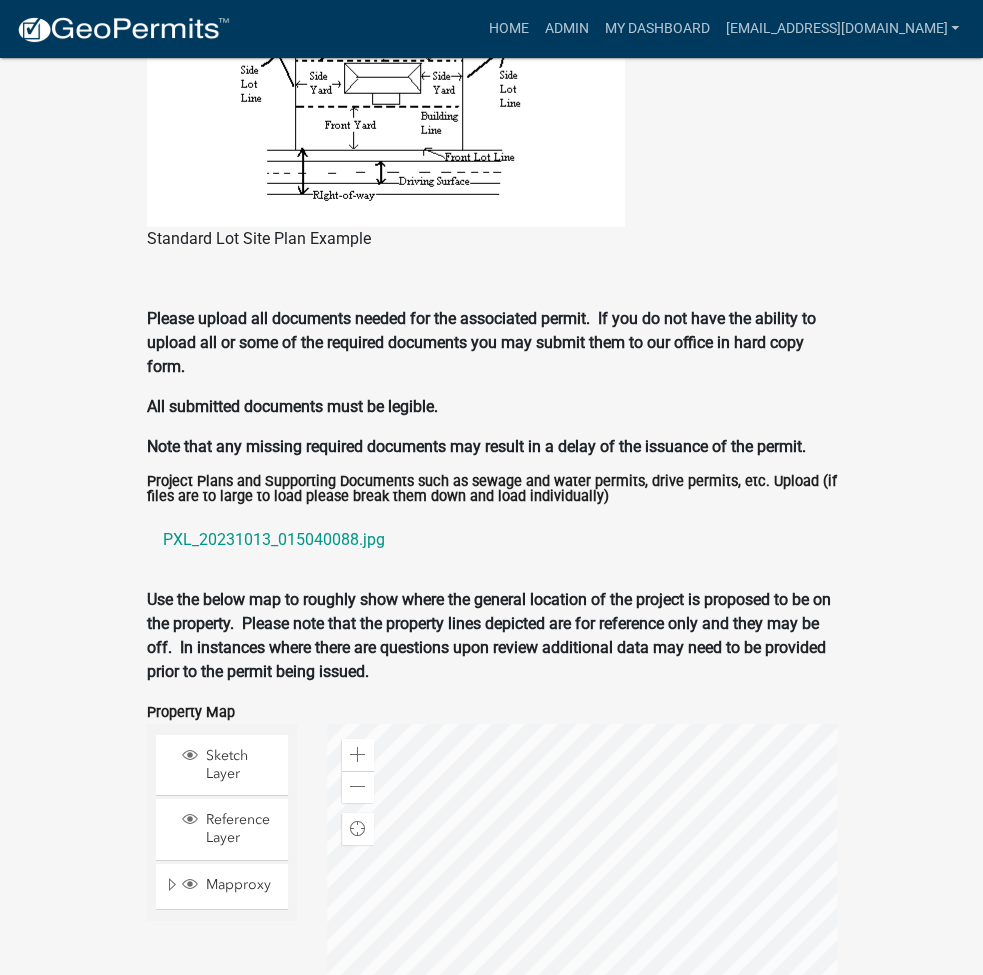 scroll, scrollTop: 2133, scrollLeft: 0, axis: vertical 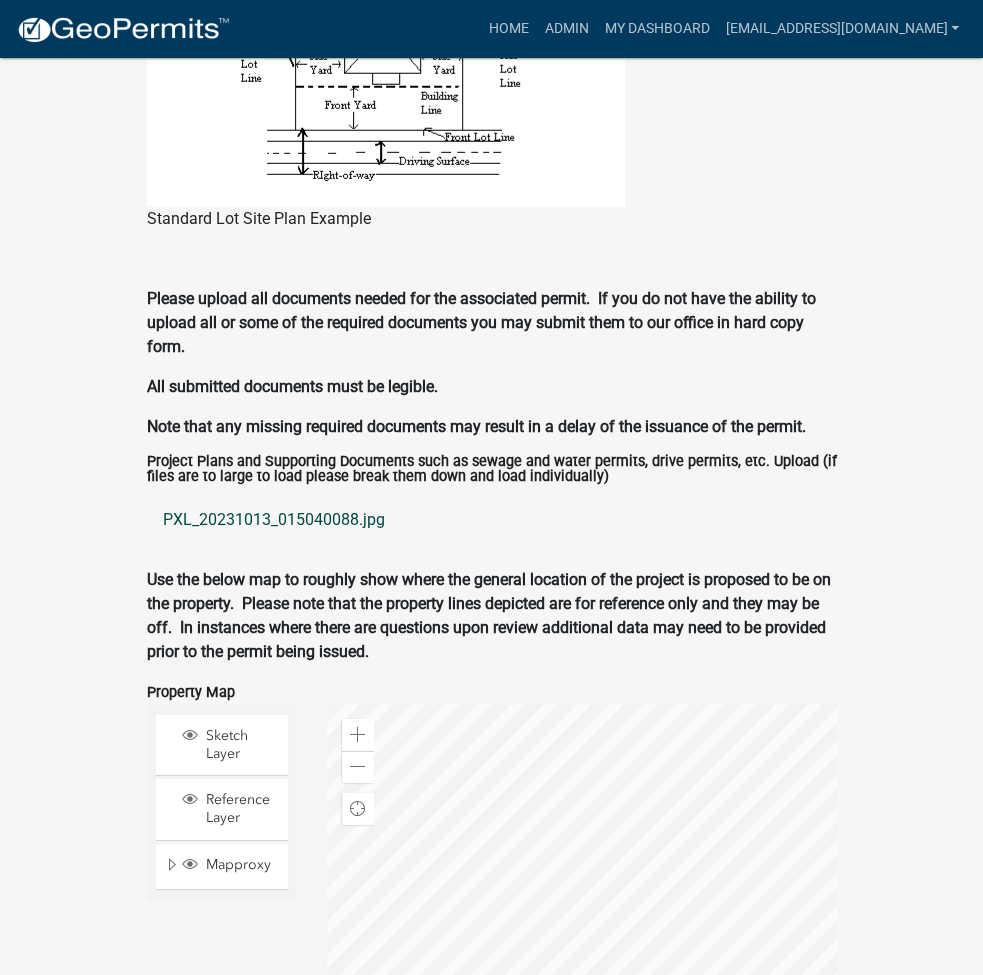click on "PXL_20231013_015040088.jpg" 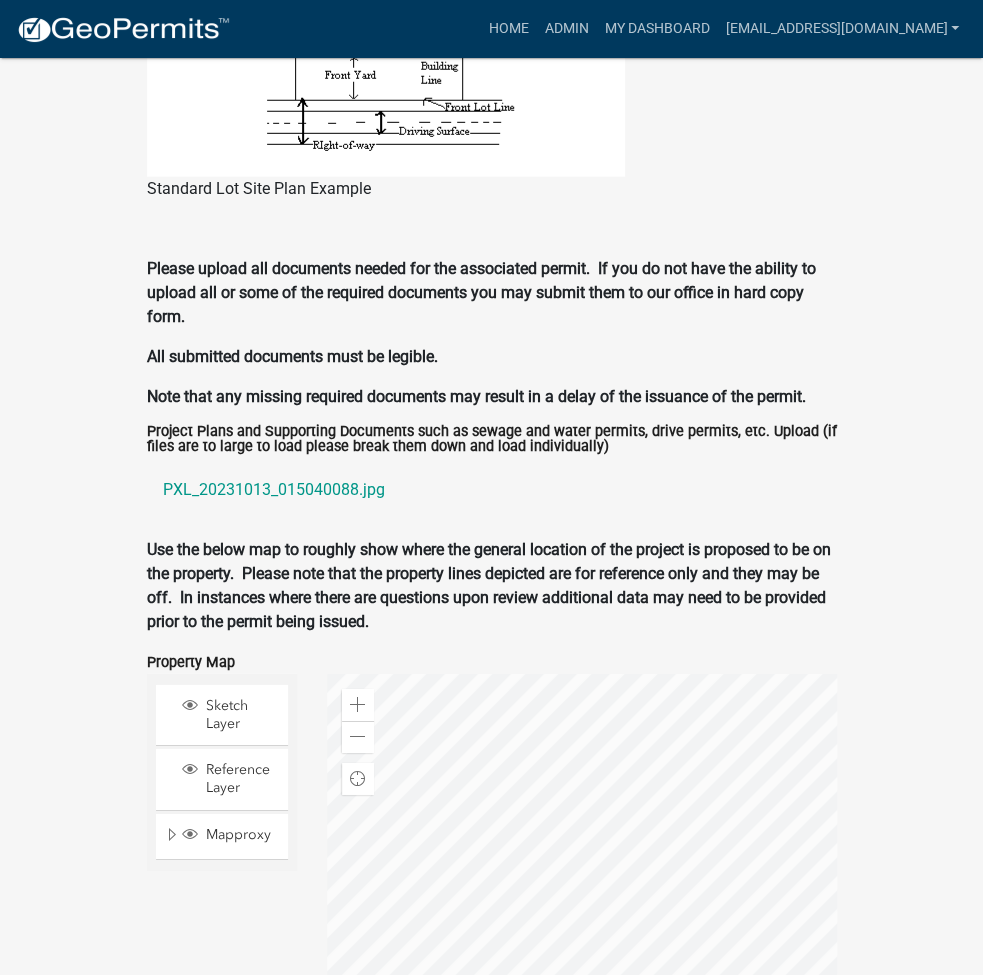 scroll, scrollTop: 0, scrollLeft: 0, axis: both 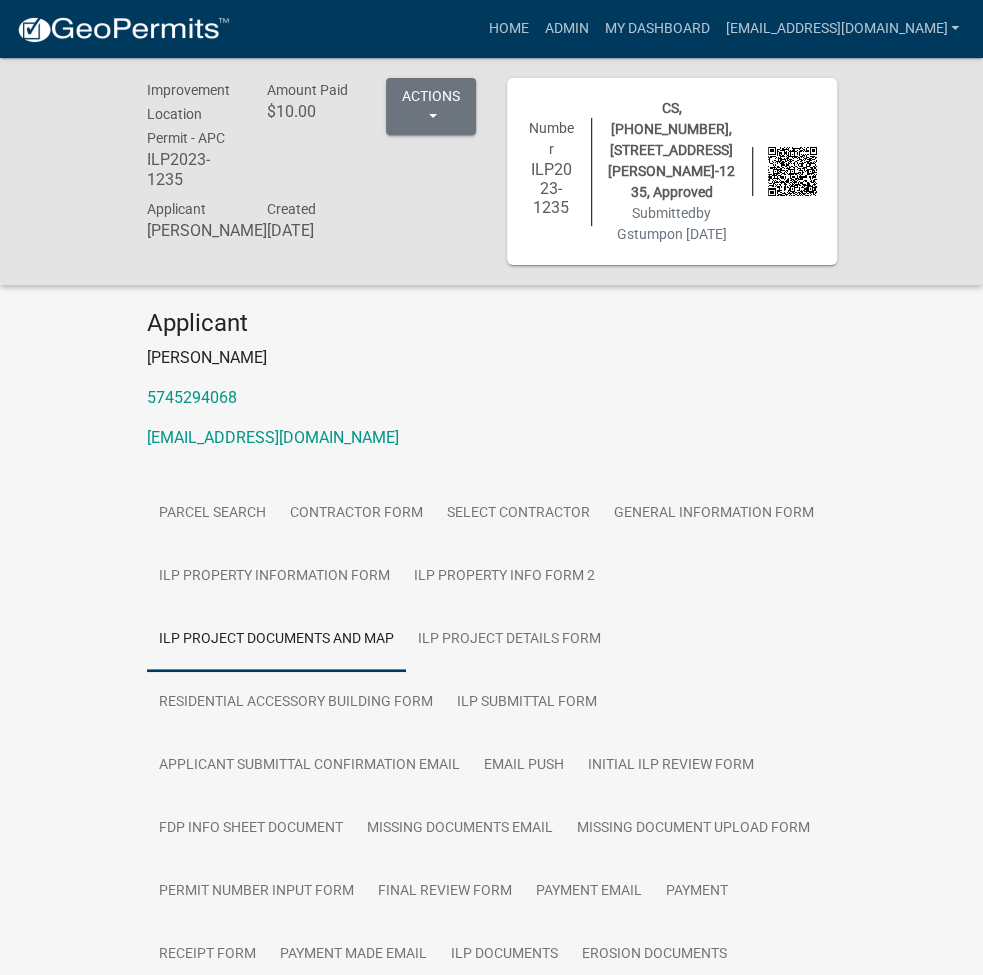 click on "ILP Documents" at bounding box center [504, 955] 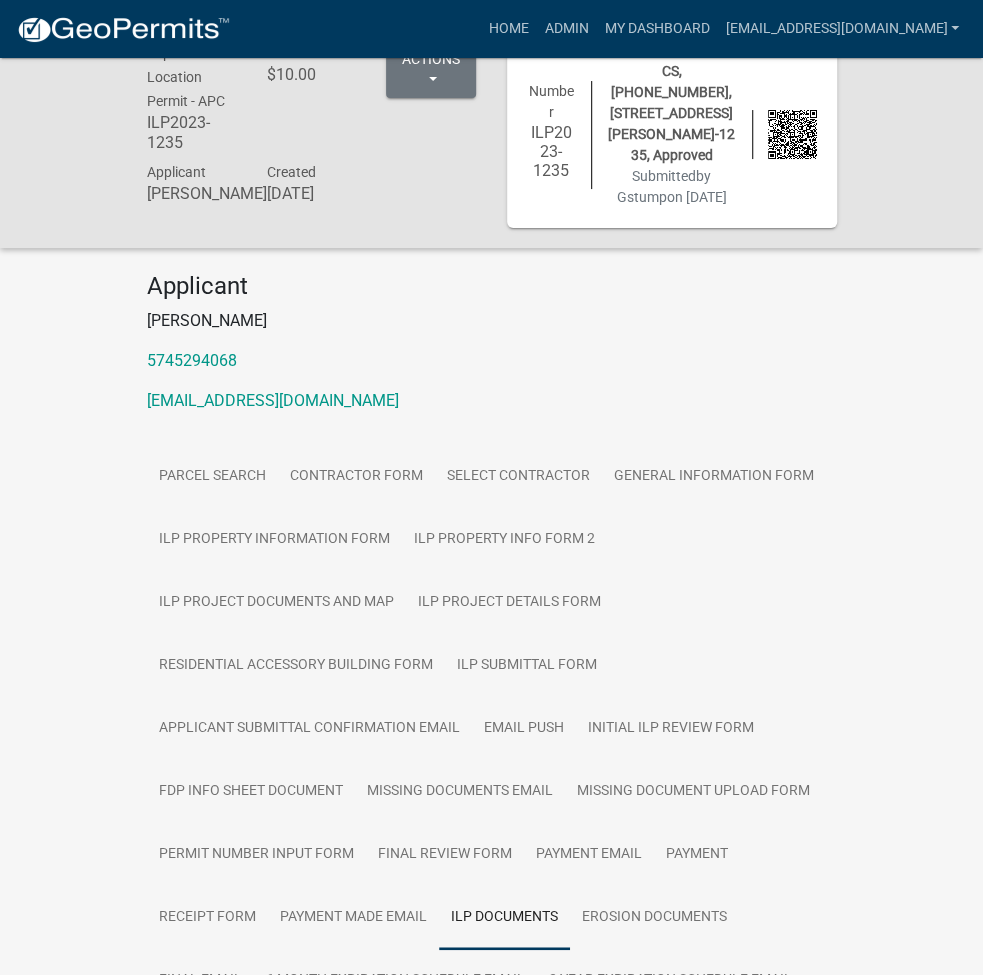 scroll, scrollTop: 58, scrollLeft: 0, axis: vertical 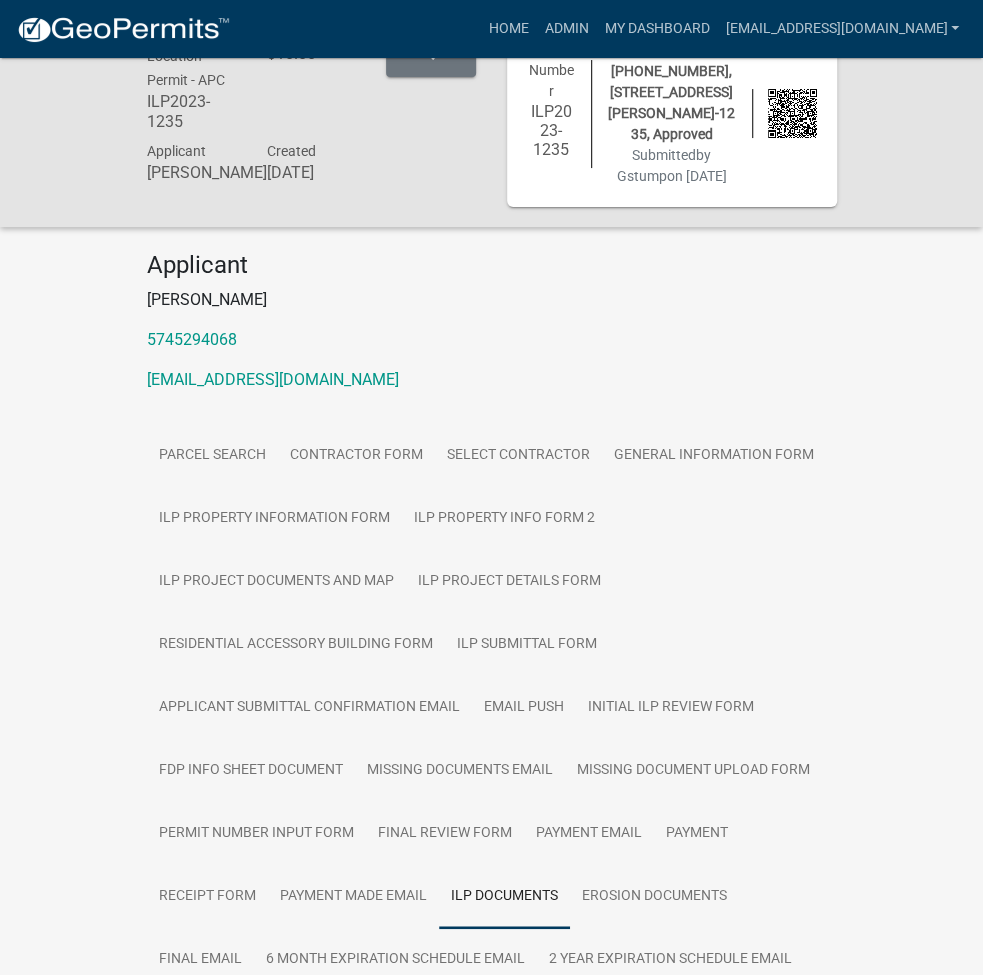 click on "ILP Documents" 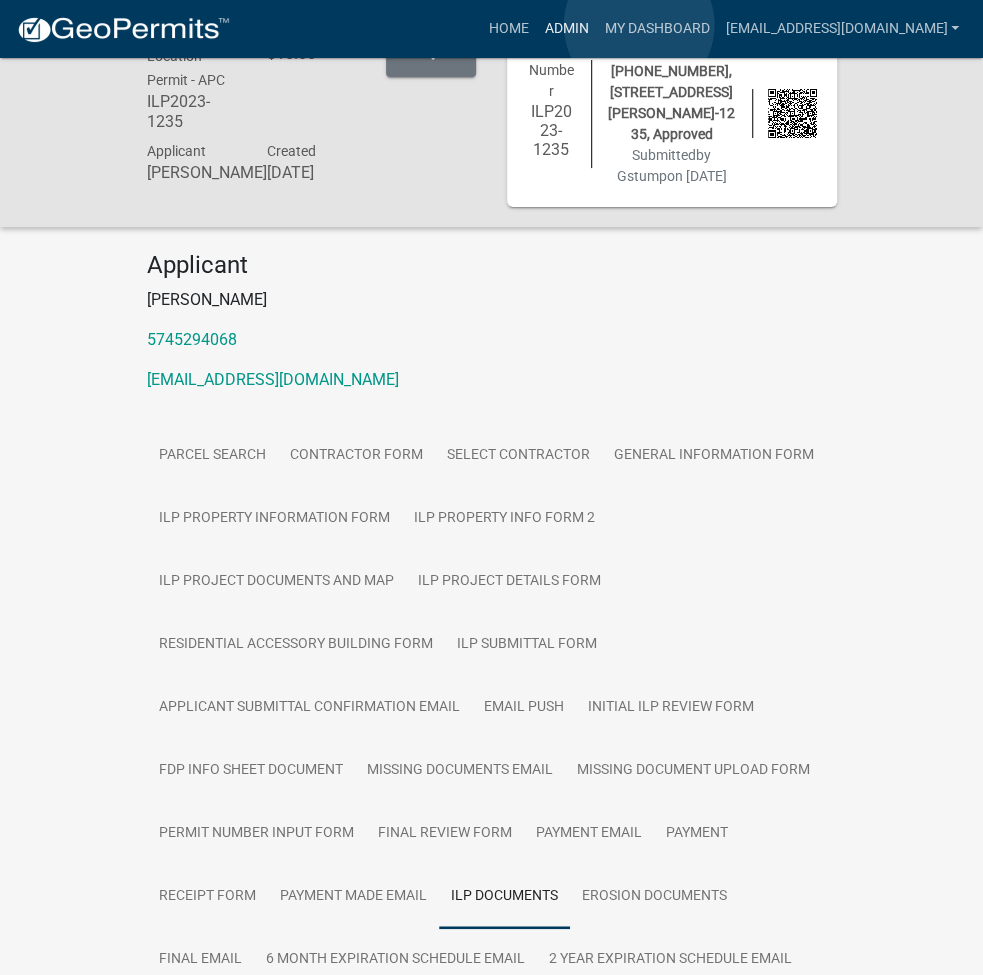 click on "Admin" at bounding box center (566, 29) 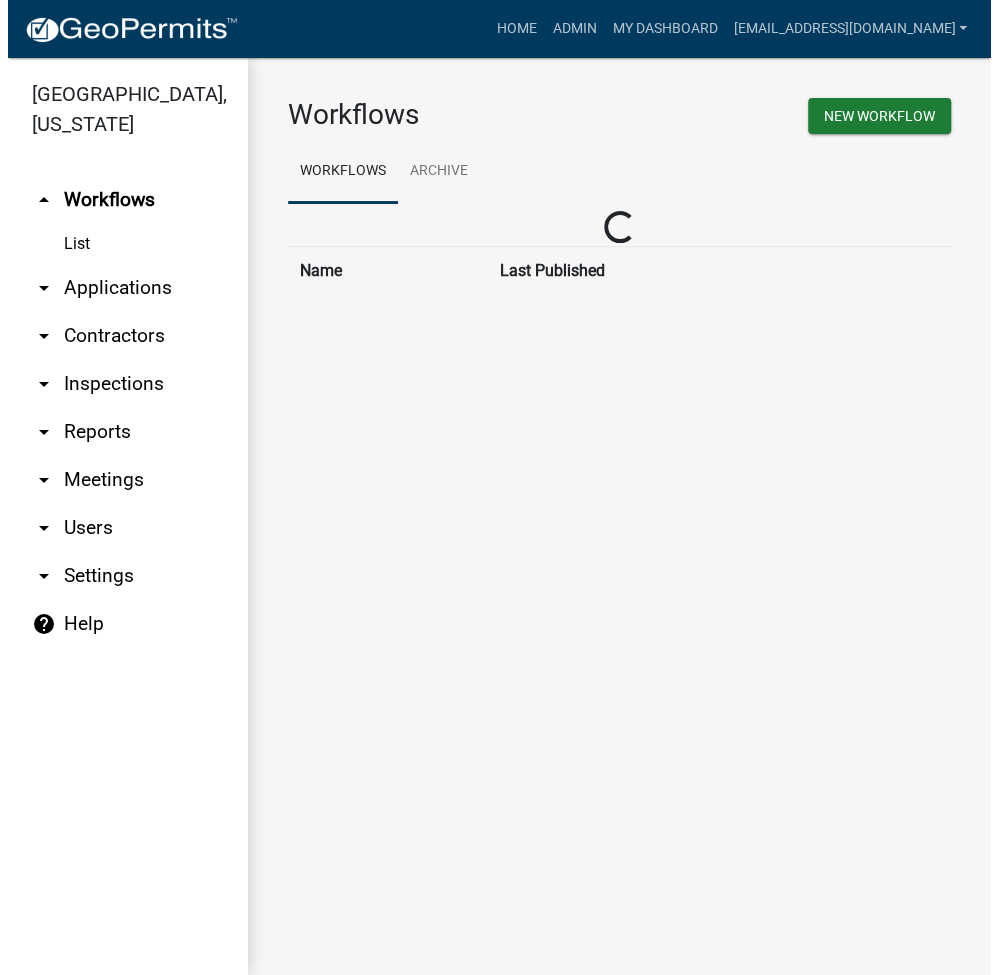 scroll, scrollTop: 0, scrollLeft: 0, axis: both 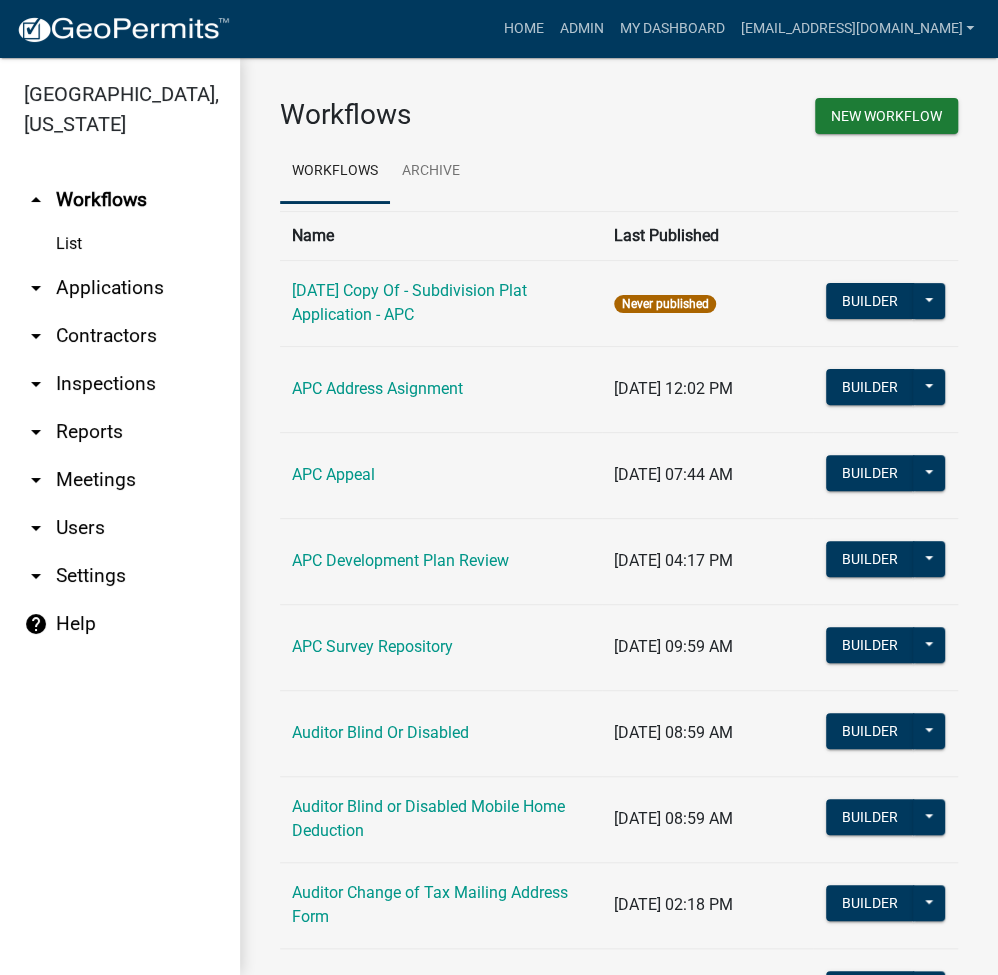 click on "arrow_drop_down   Applications" at bounding box center (120, 288) 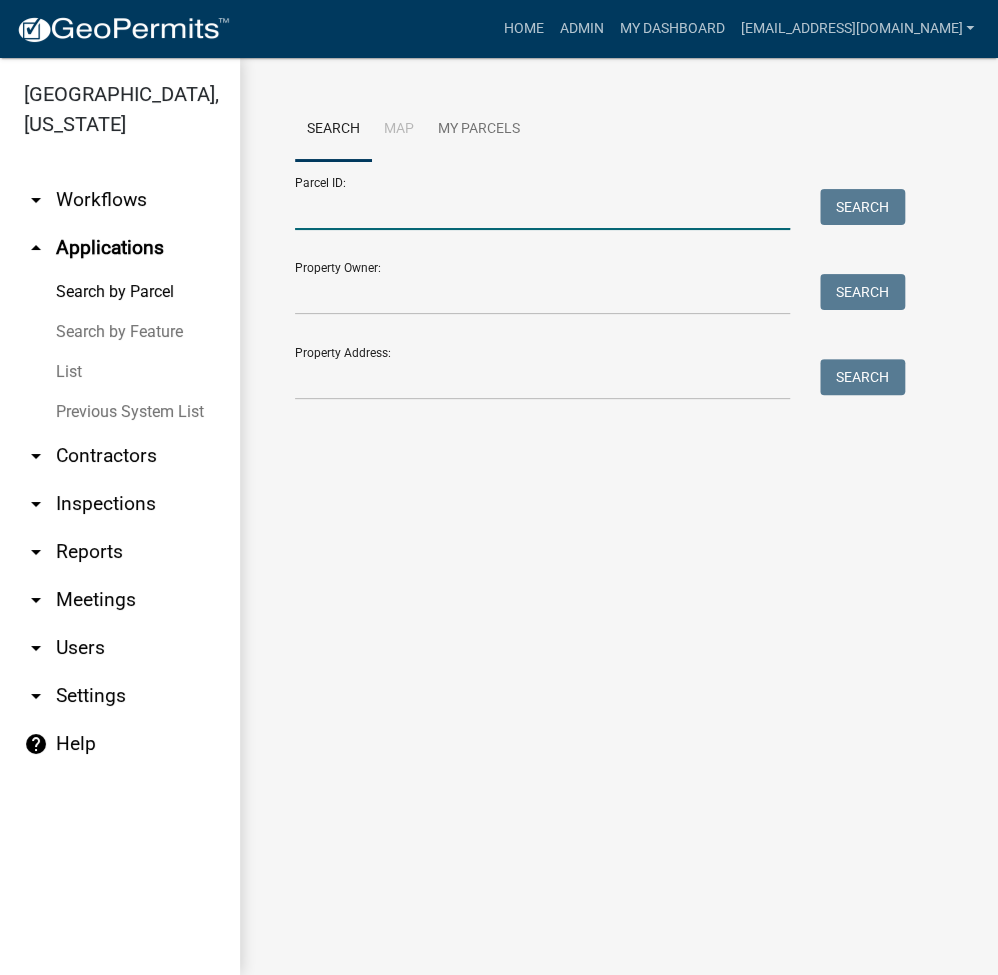 click on "Parcel ID:" at bounding box center (542, 209) 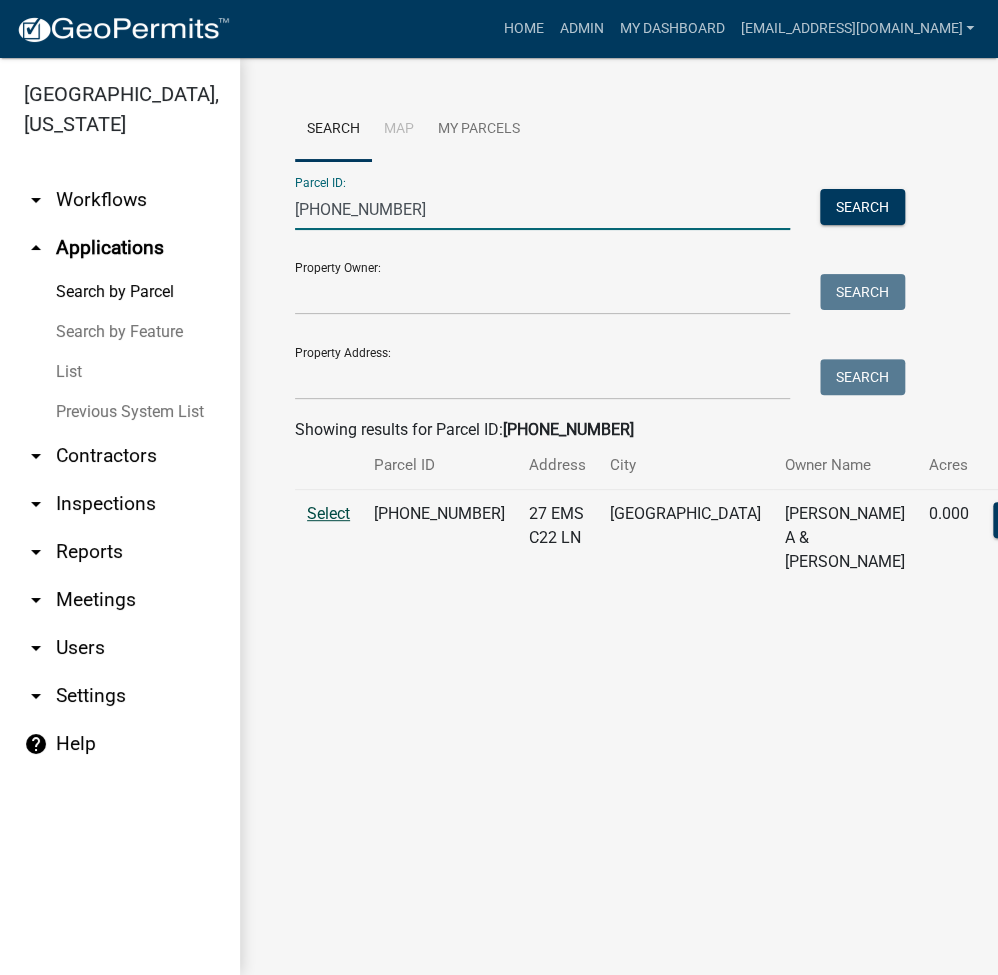 type on "[PHONE_NUMBER]" 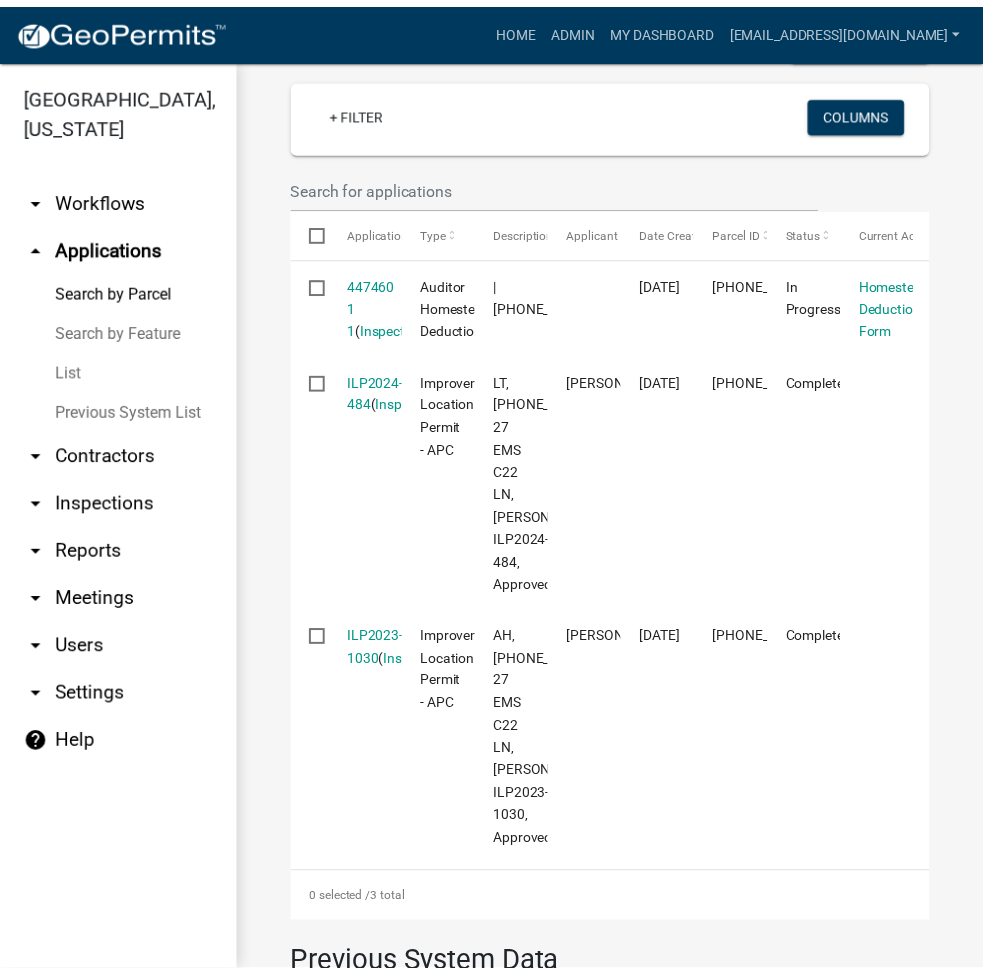 scroll, scrollTop: 533, scrollLeft: 0, axis: vertical 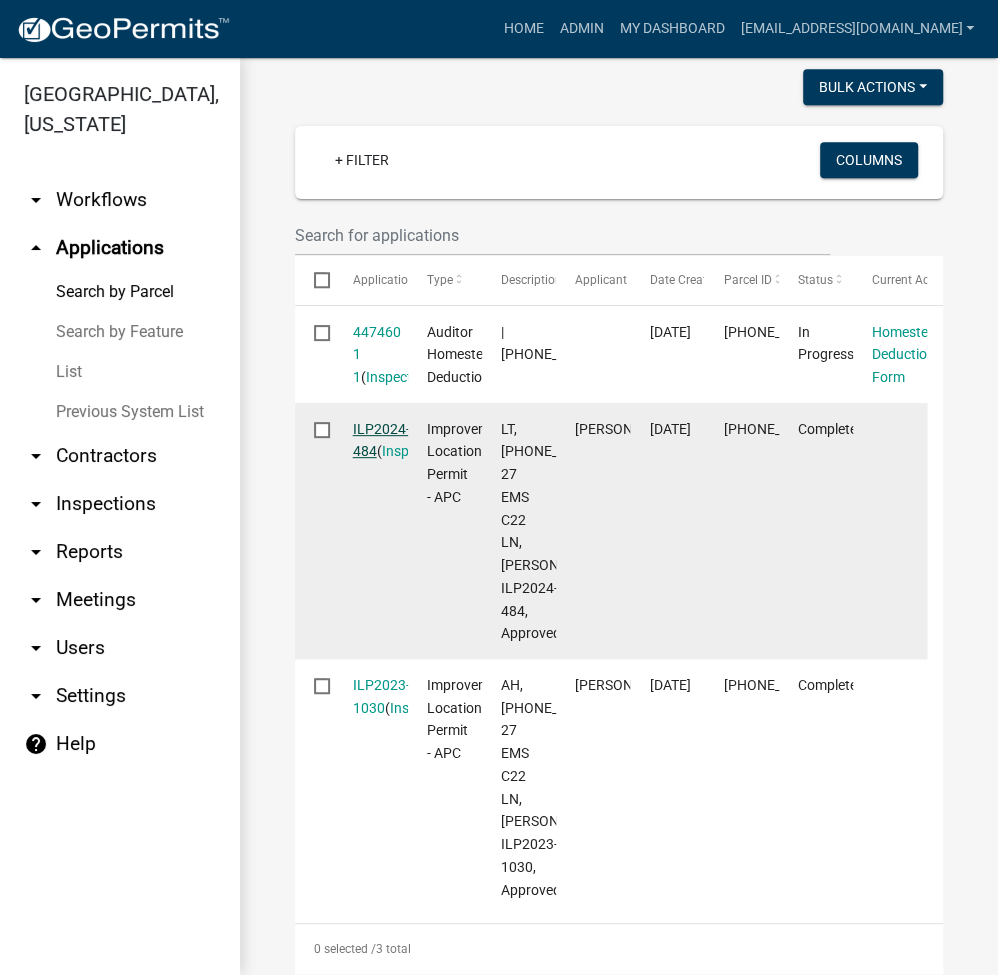 click on "ILP2024-484" 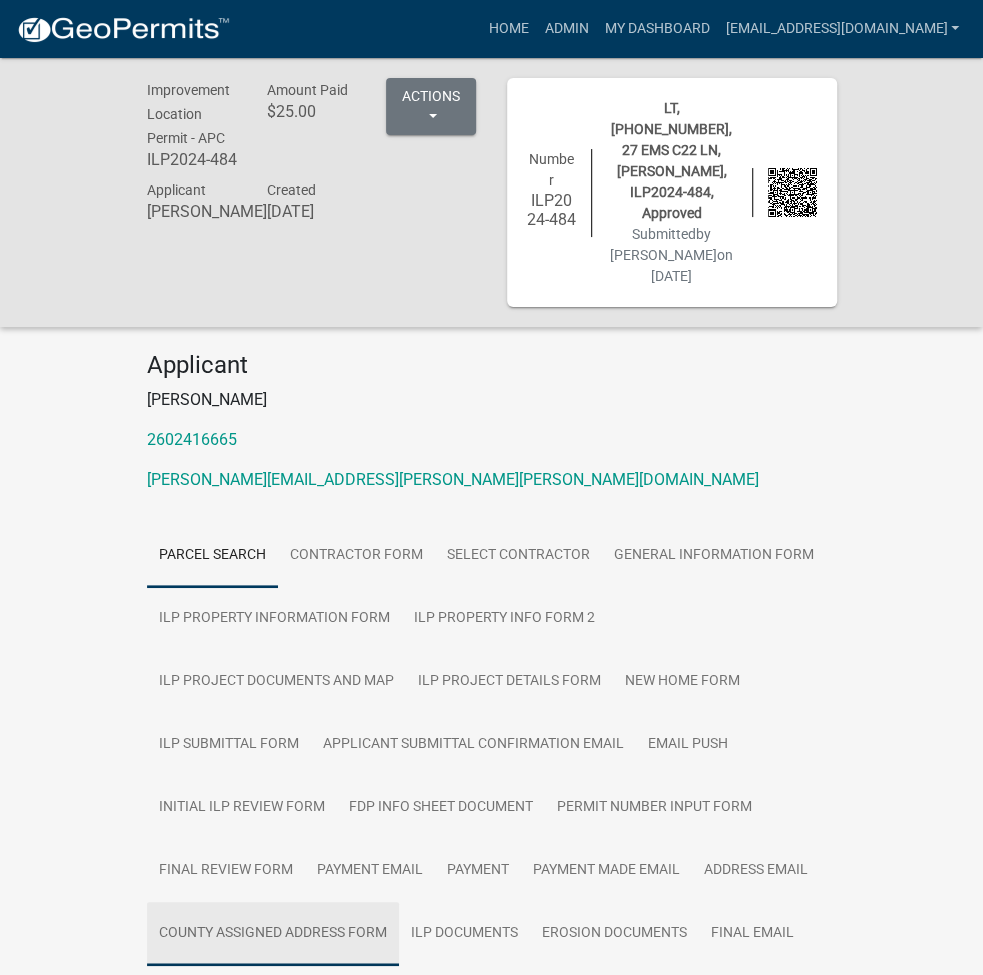 click on "County Assigned Address Form" at bounding box center (273, 934) 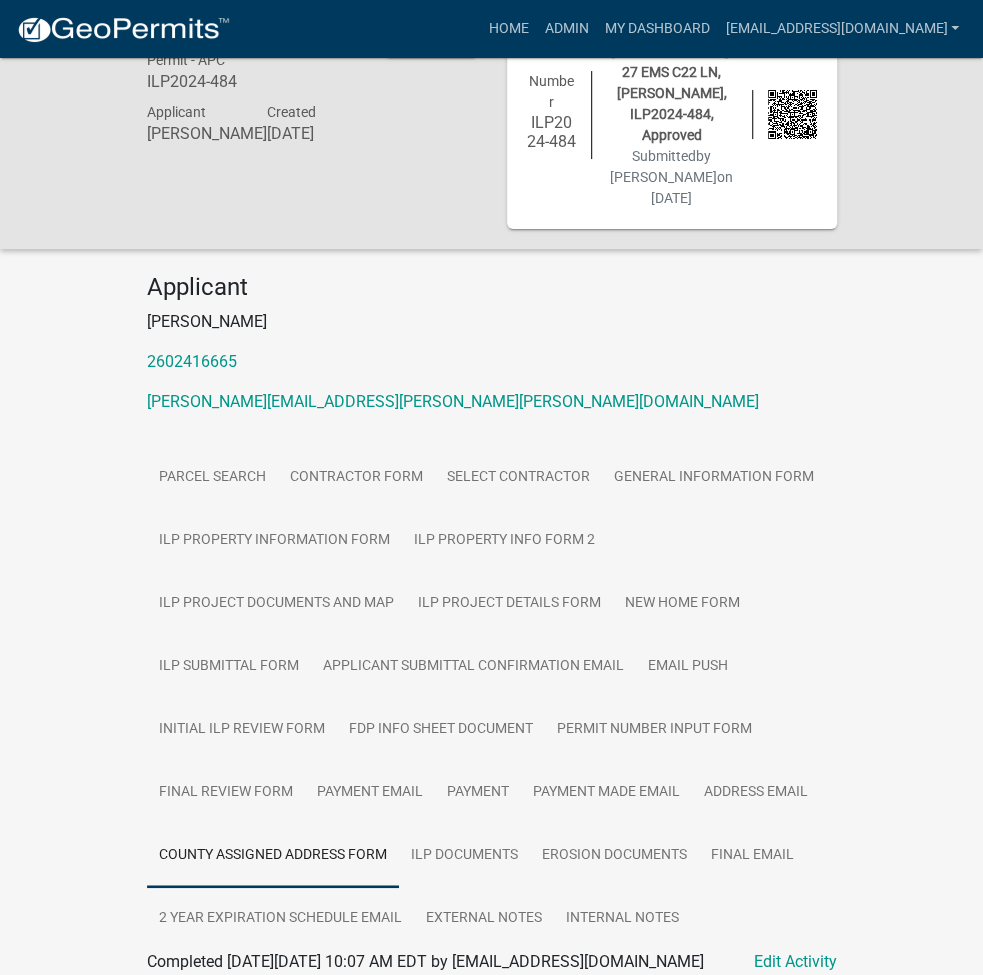 scroll, scrollTop: 0, scrollLeft: 0, axis: both 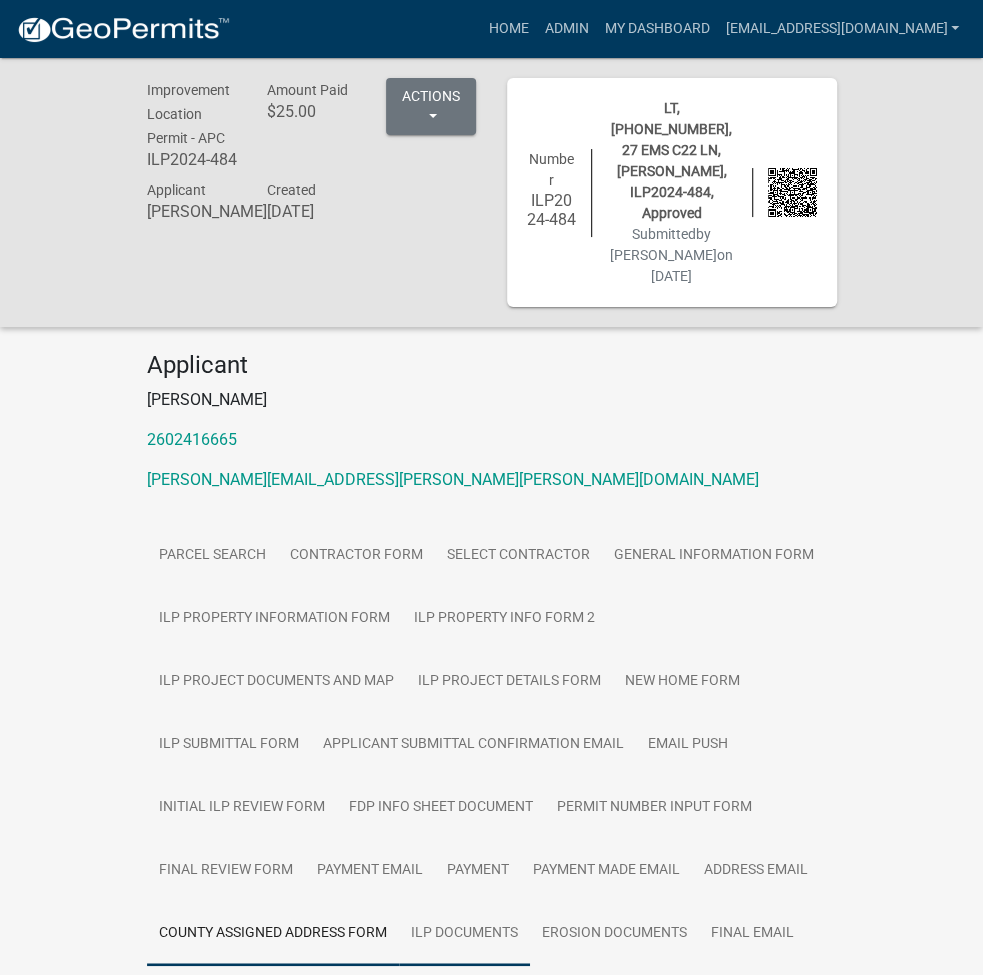 click on "ILP Documents" at bounding box center (464, 934) 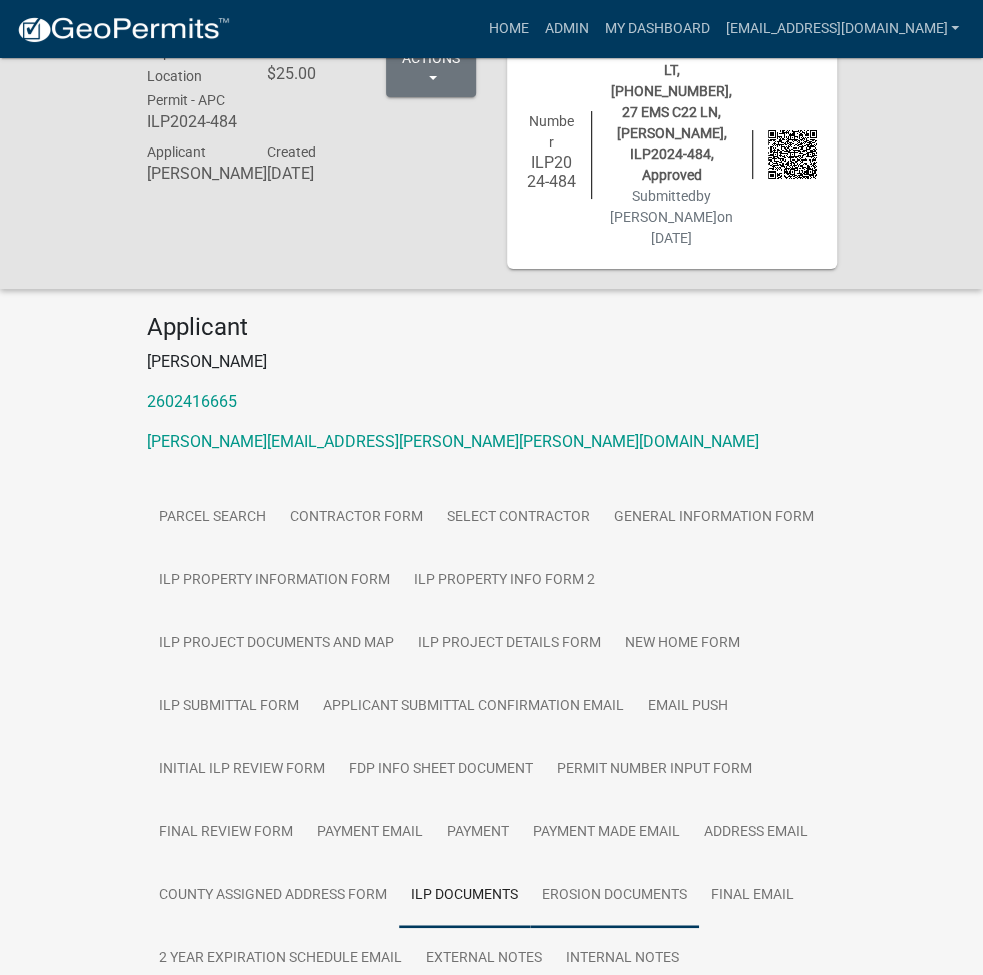 scroll, scrollTop: 58, scrollLeft: 0, axis: vertical 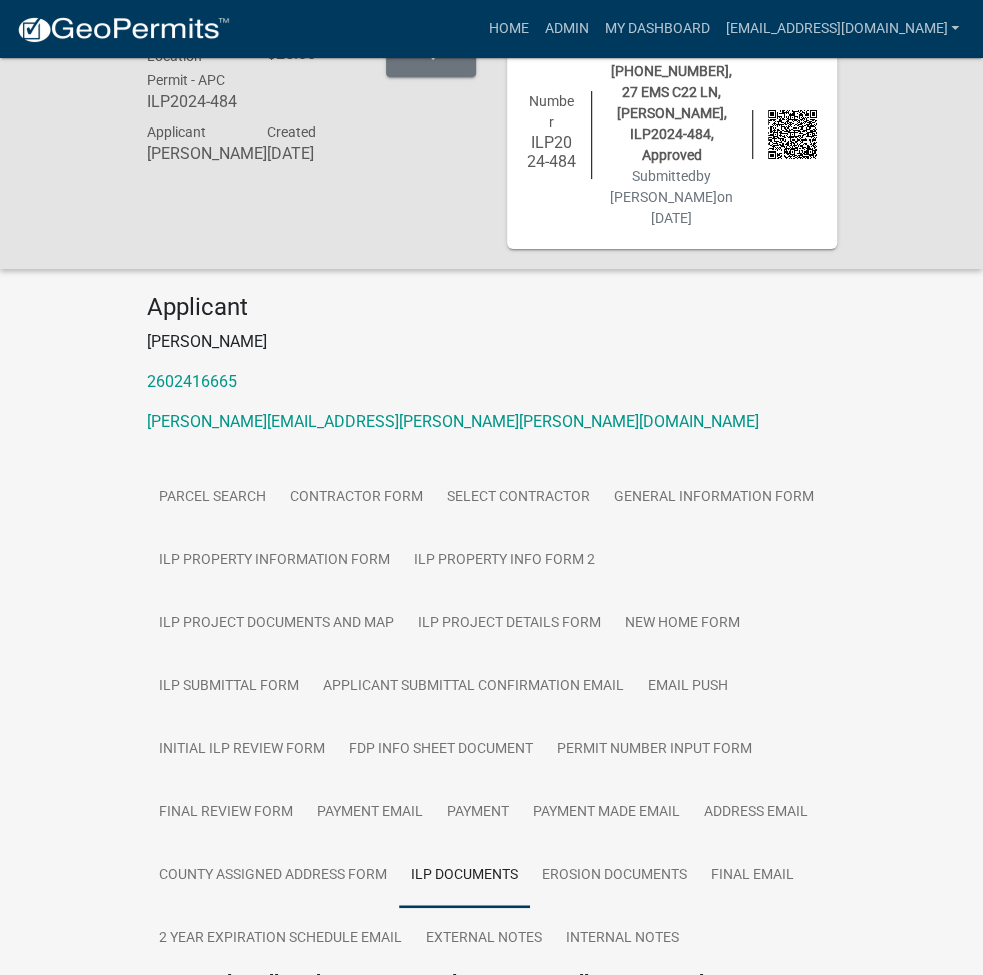 click on "ILP Documents" 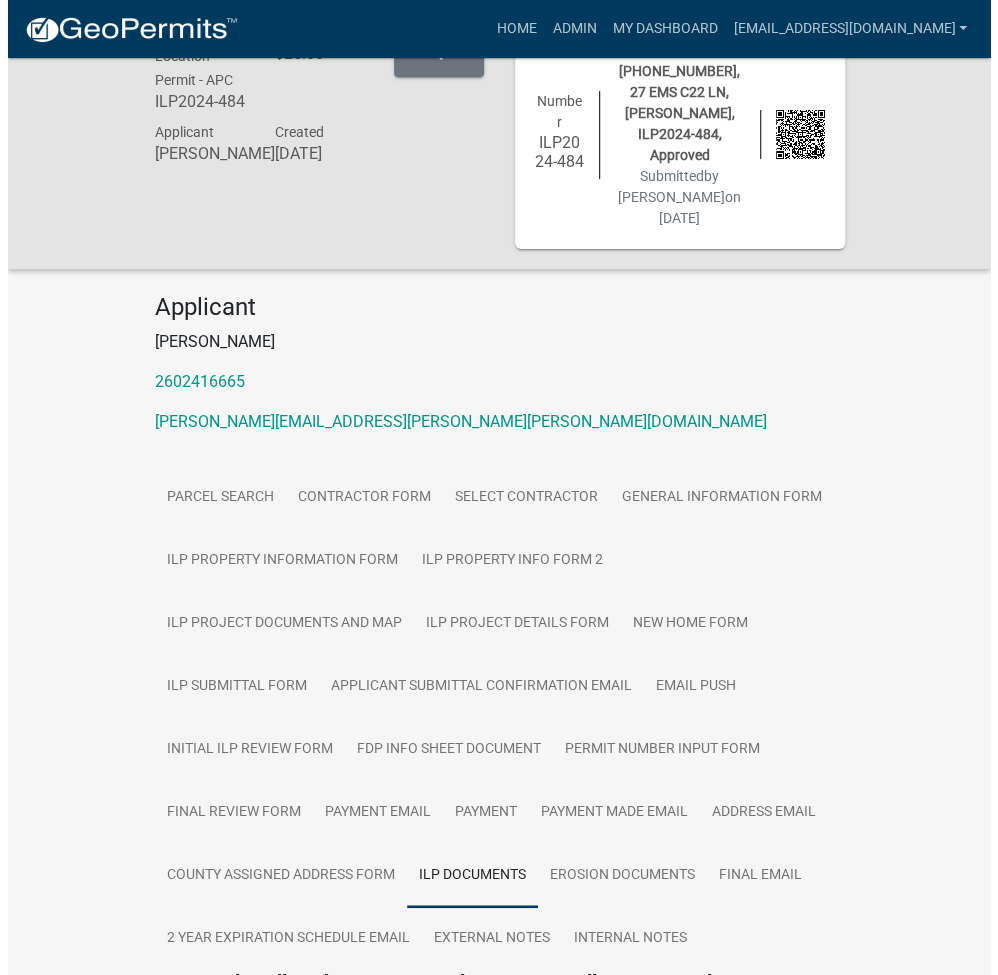 scroll, scrollTop: 0, scrollLeft: 0, axis: both 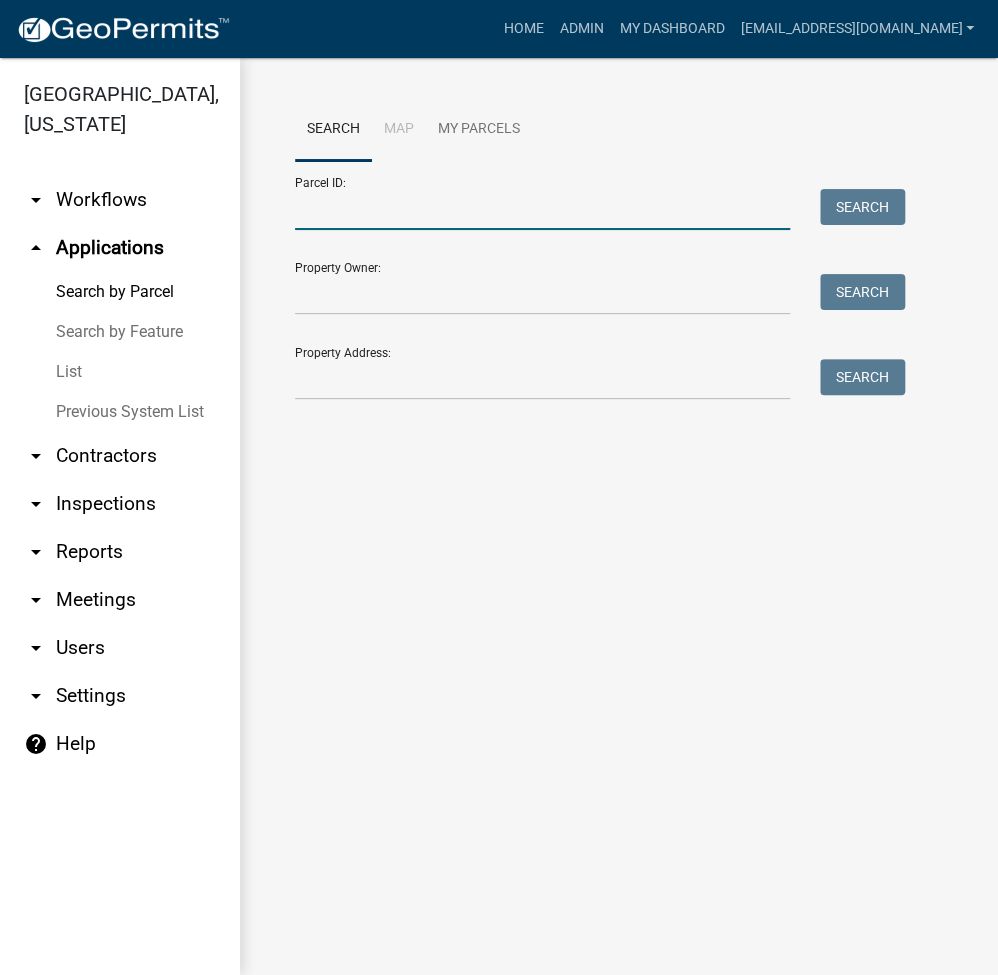 click on "Parcel ID:" at bounding box center [542, 209] 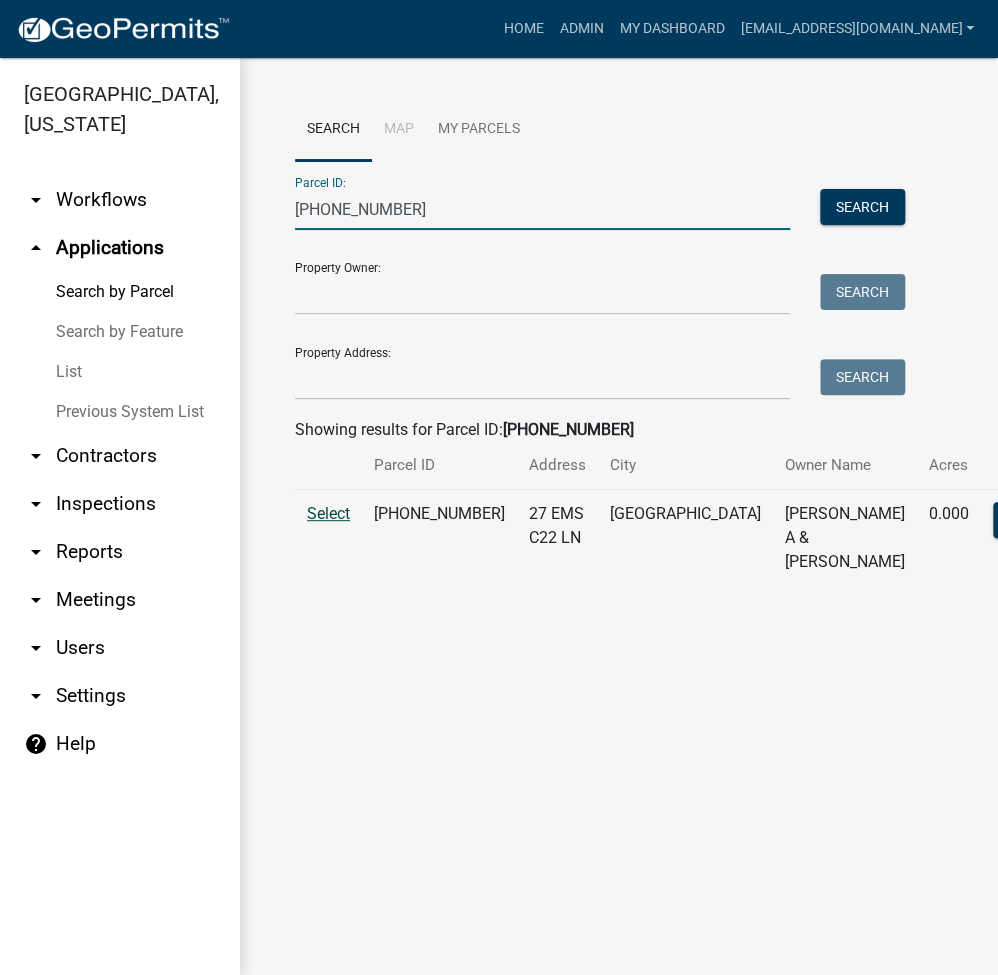 type on "[PHONE_NUMBER]" 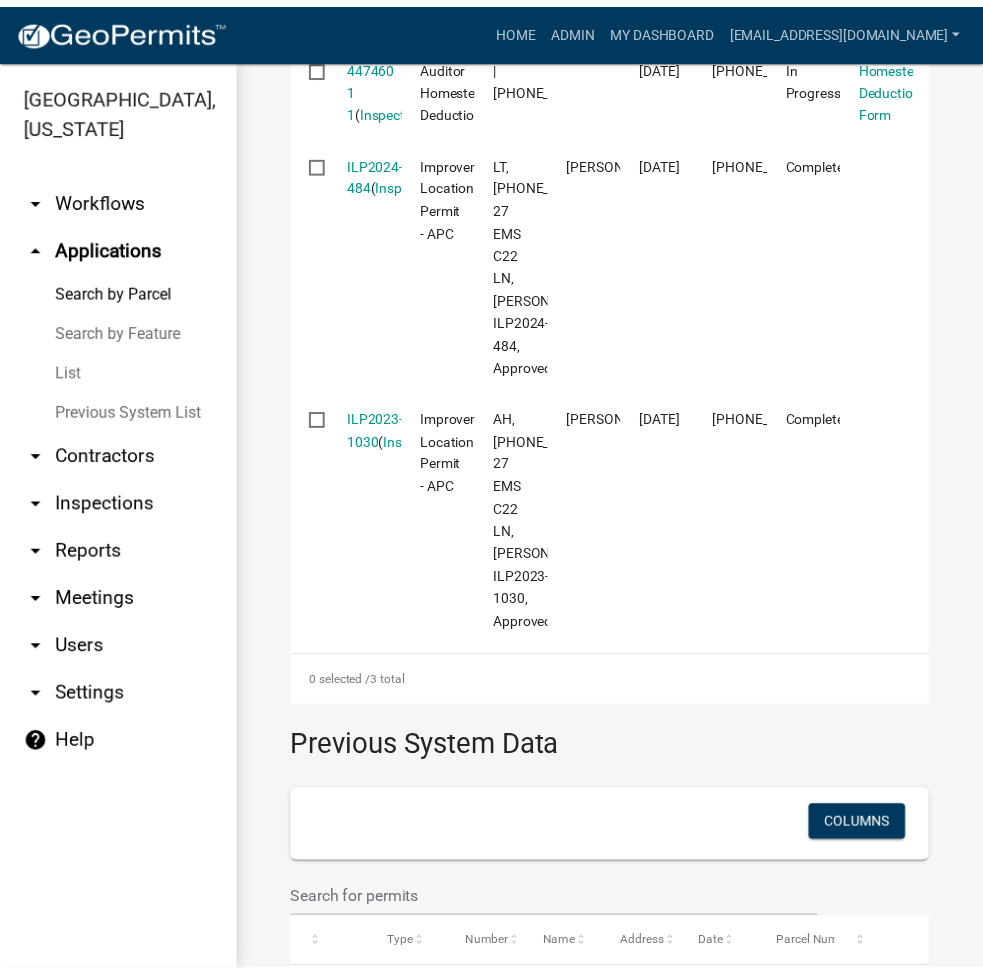 scroll, scrollTop: 1066, scrollLeft: 0, axis: vertical 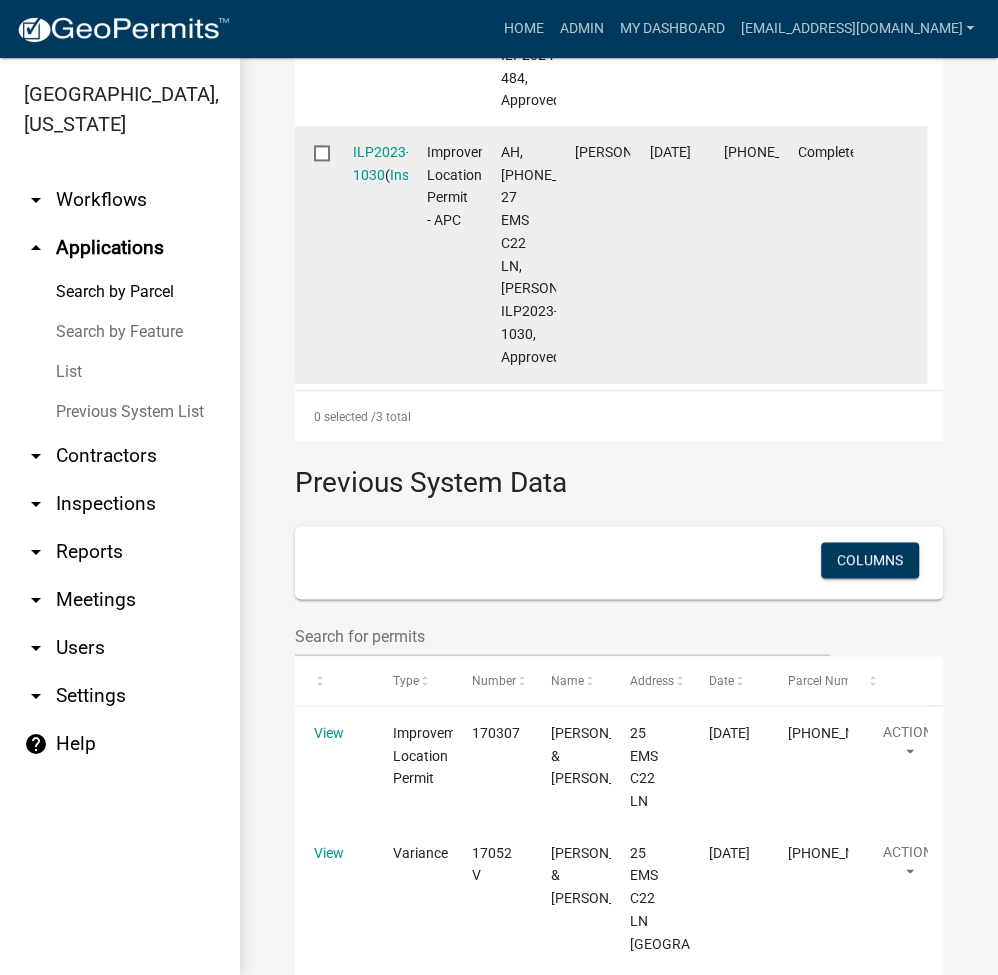 click on "ILP2023-1030   ( Inspections )" 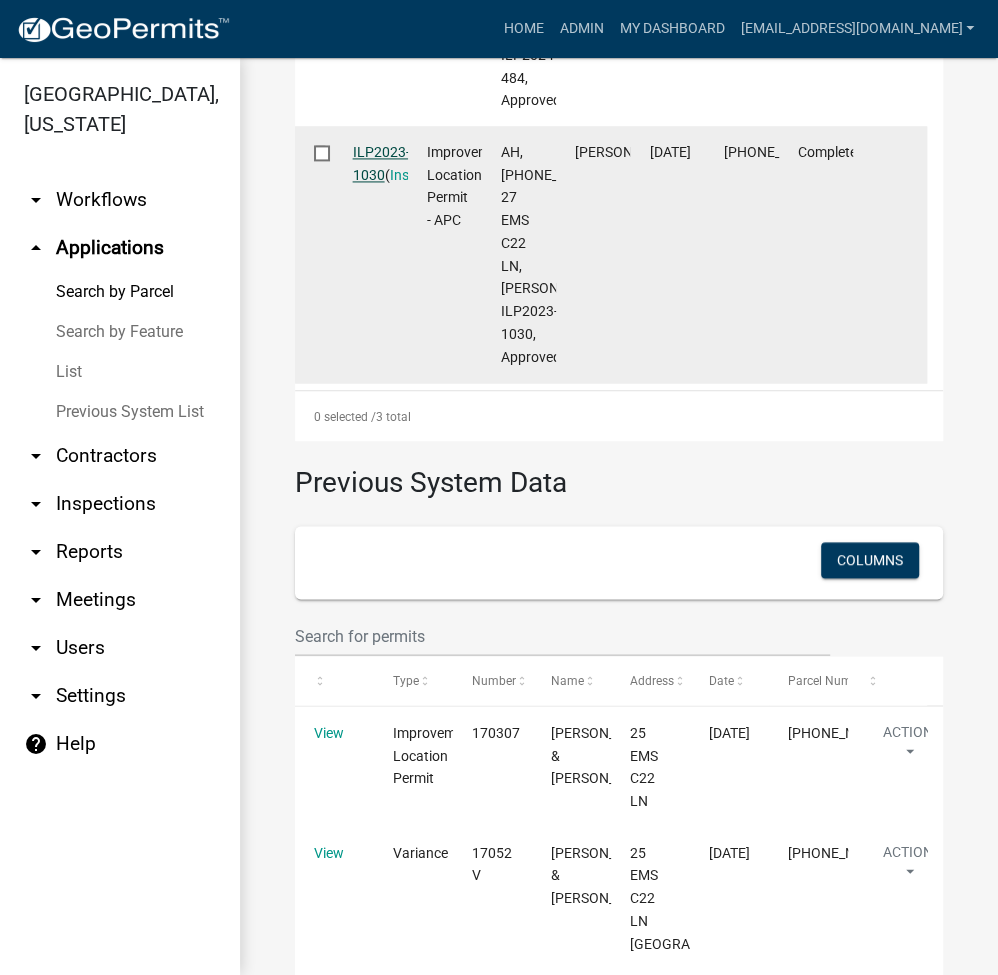 click on "ILP2023-1030" 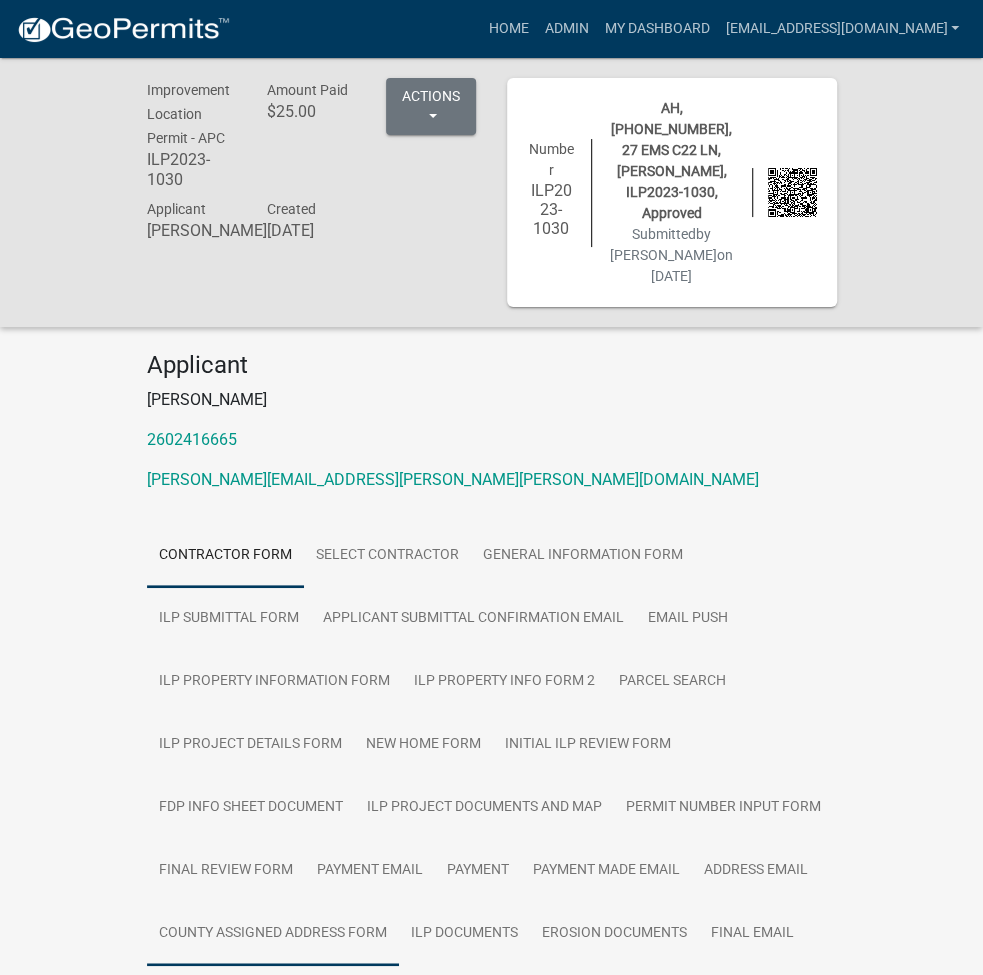 click on "County Assigned Address Form" at bounding box center (273, 934) 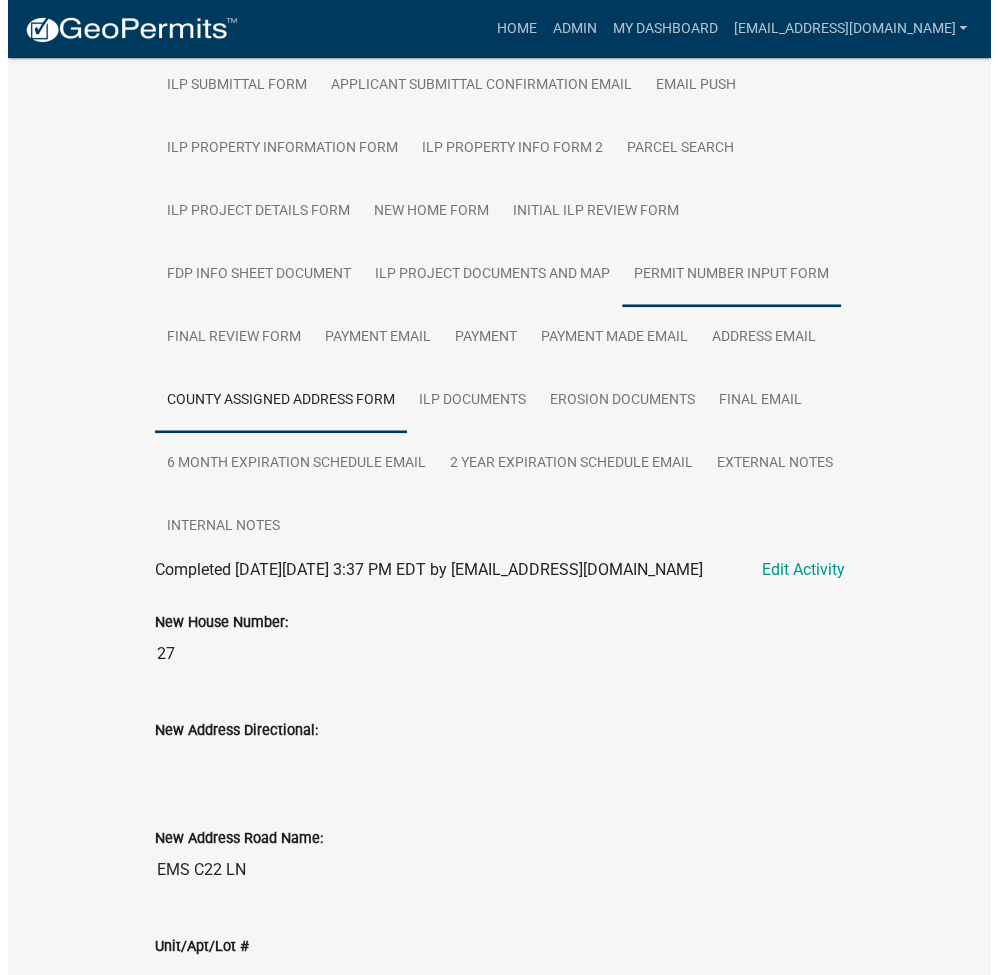 scroll, scrollTop: 0, scrollLeft: 0, axis: both 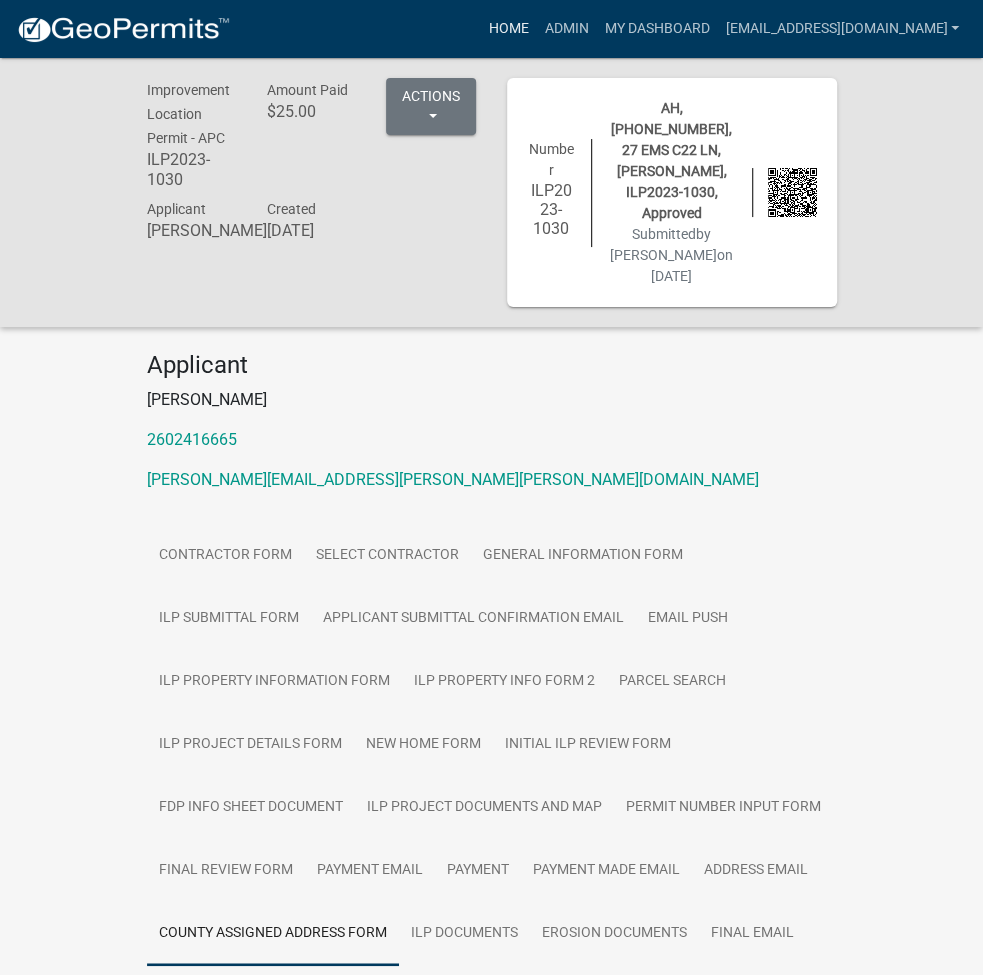 click on "Home" at bounding box center (508, 29) 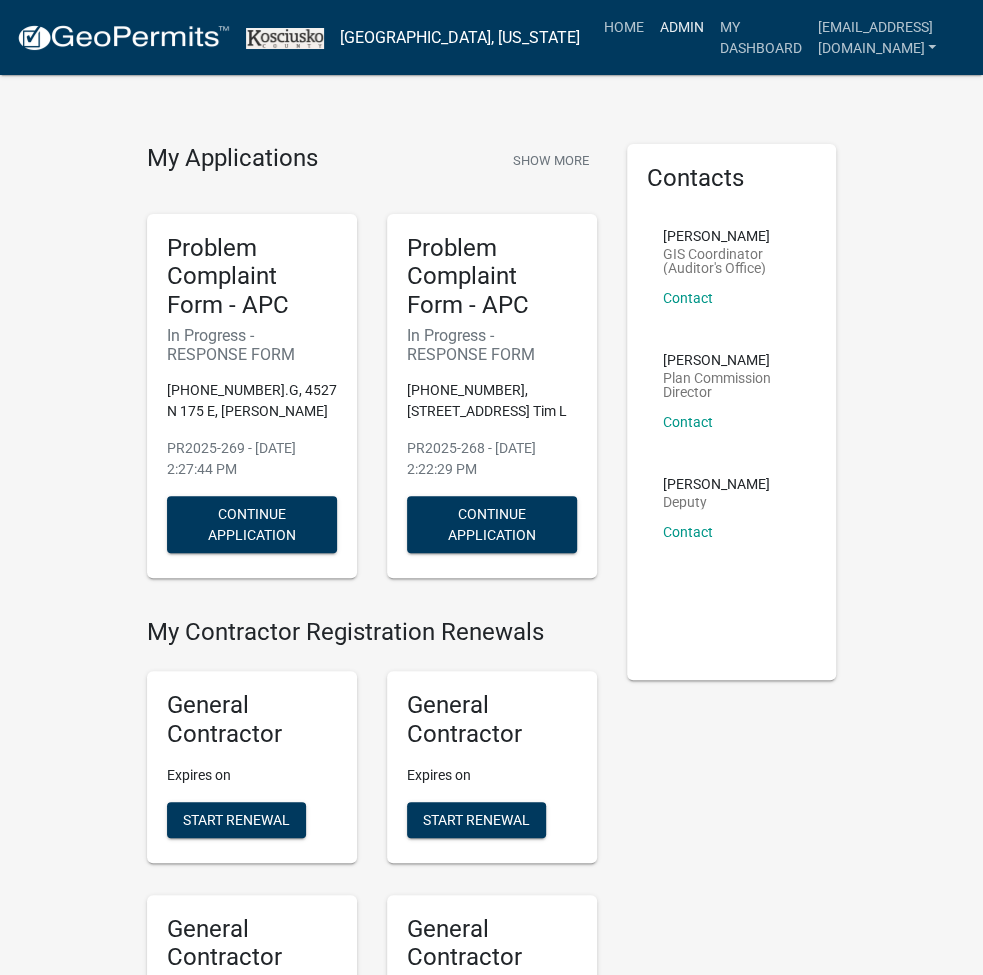 click on "Admin" at bounding box center [682, 27] 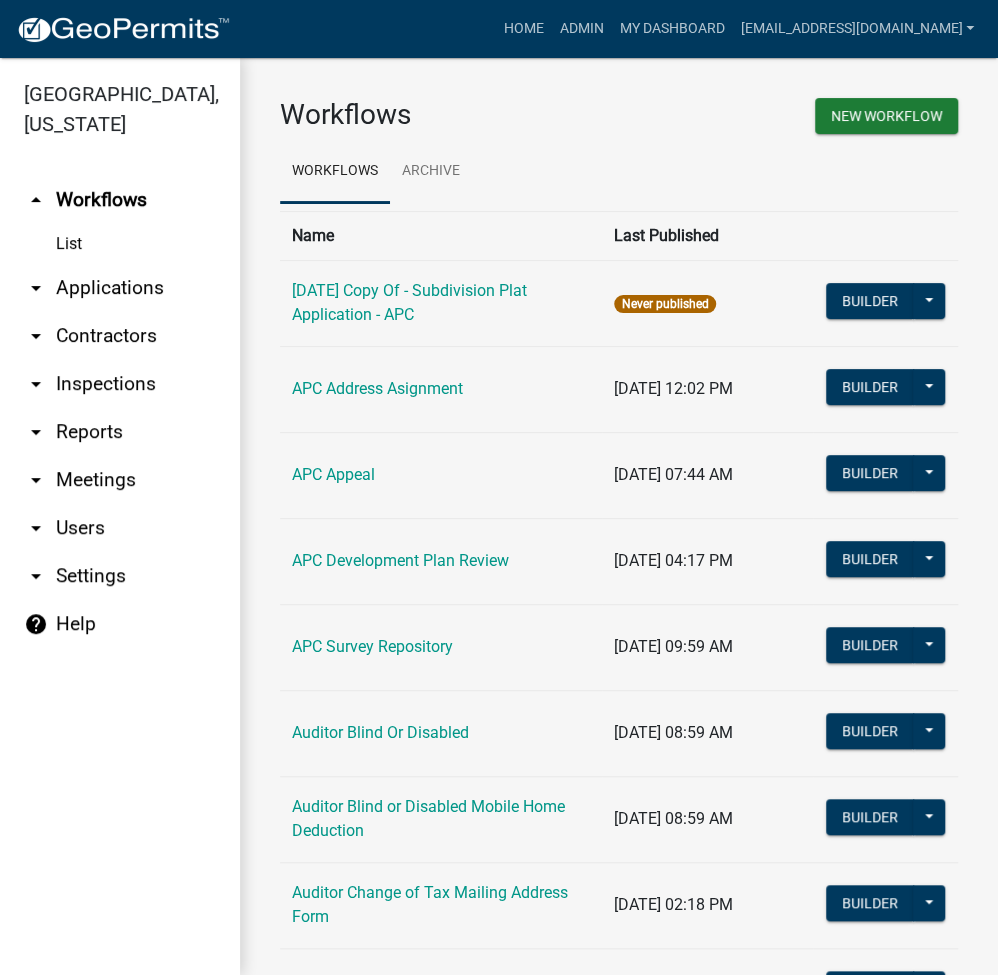 click on "arrow_drop_down   Applications" at bounding box center (120, 288) 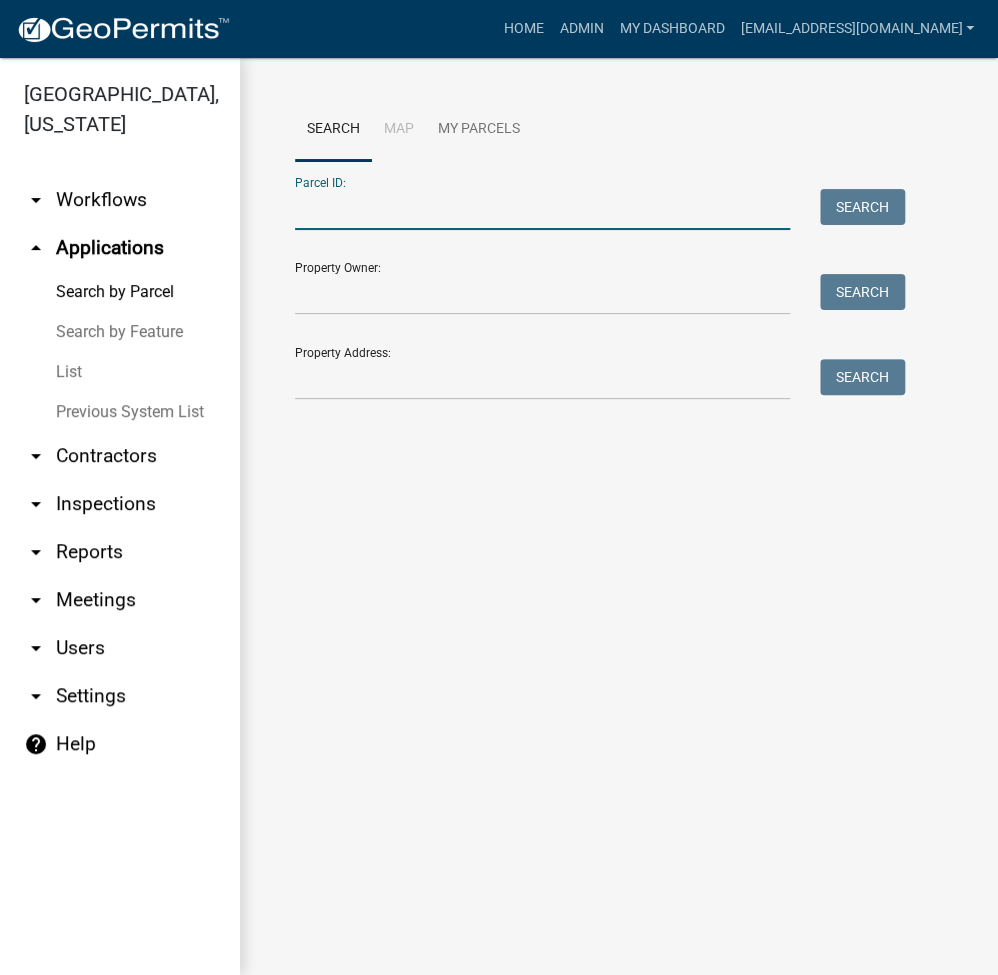paste on "[PHONE_NUMBER]" 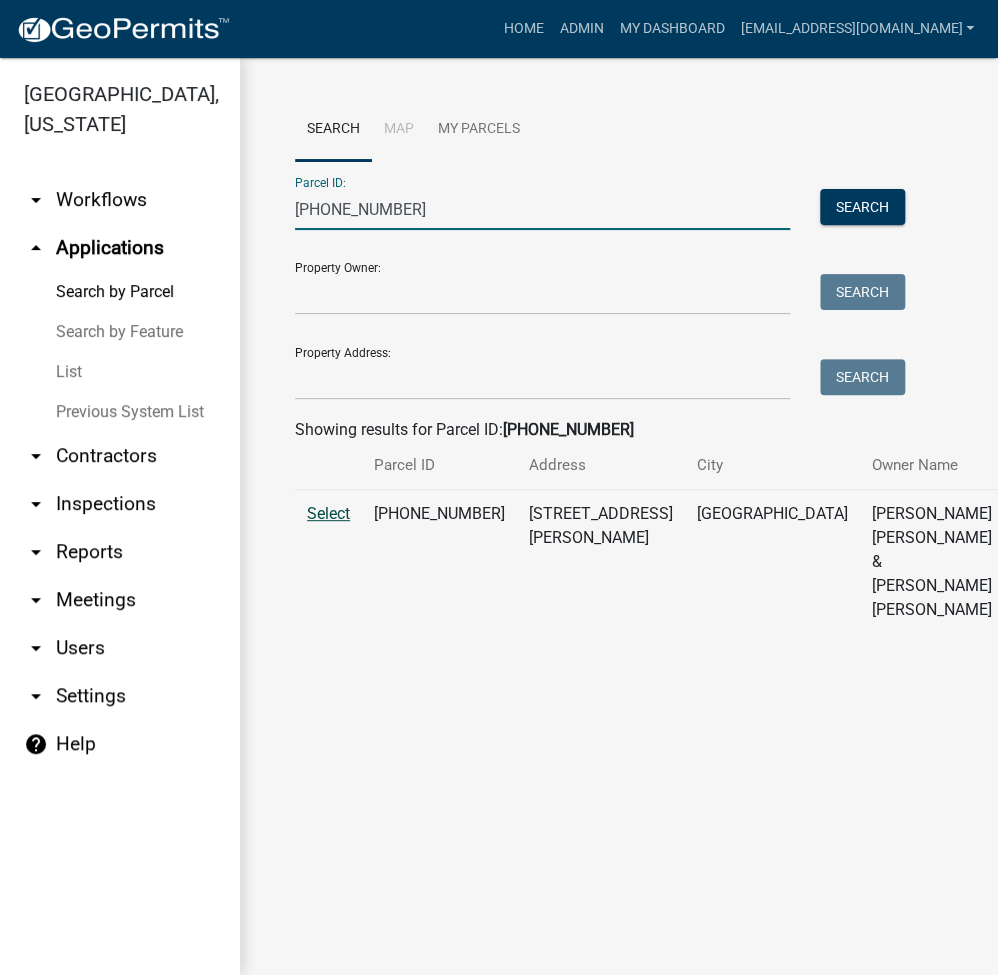 type on "[PHONE_NUMBER]" 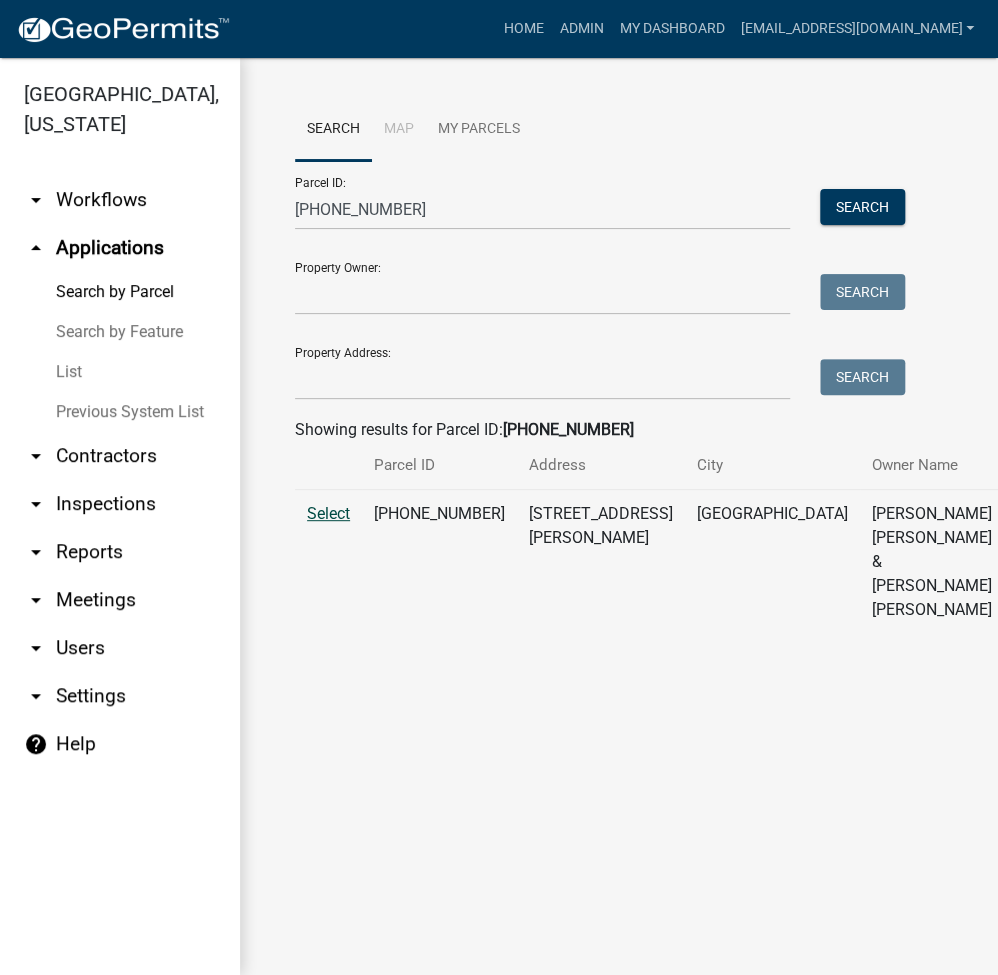 click on "Select" at bounding box center (328, 513) 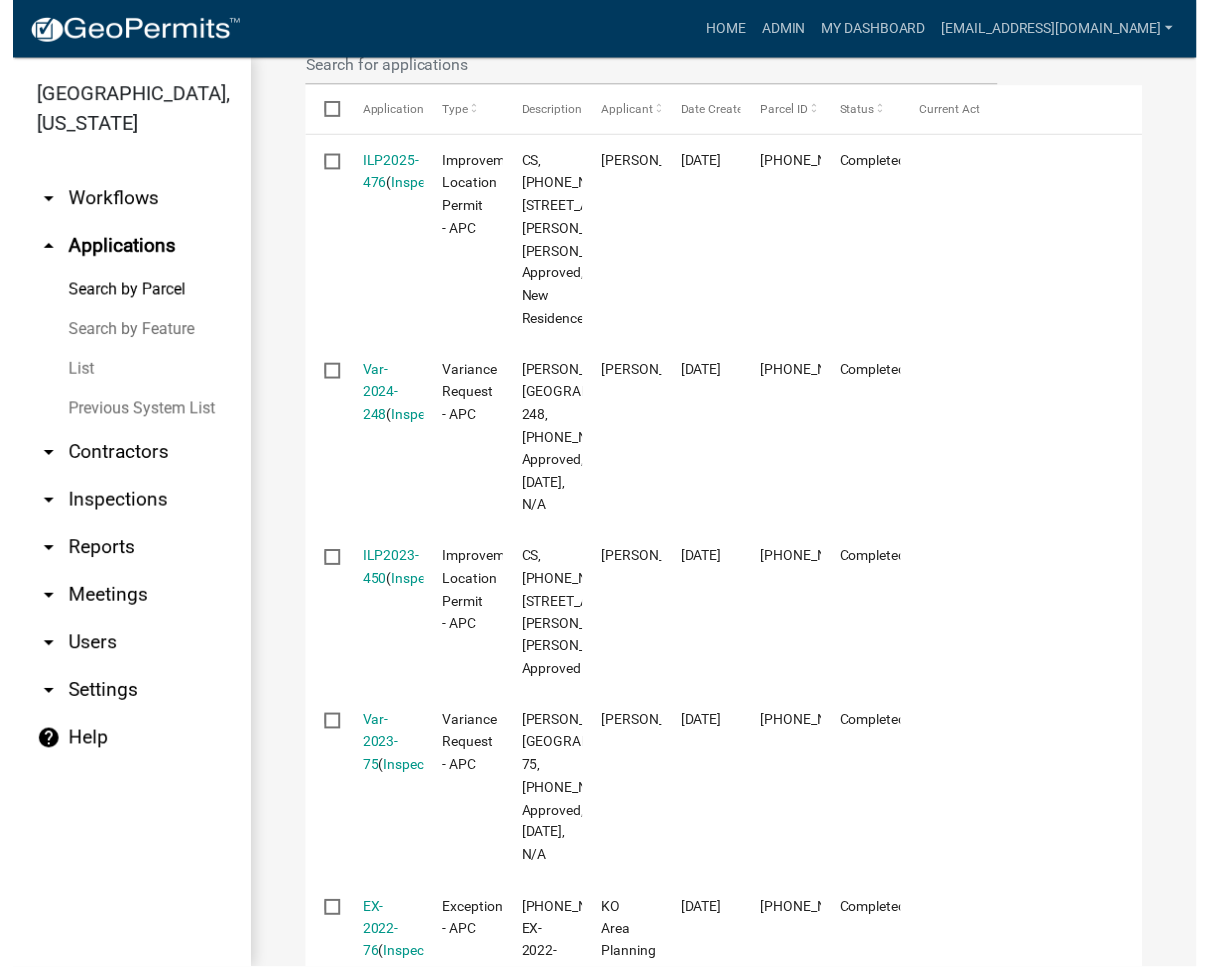 scroll, scrollTop: 704, scrollLeft: 0, axis: vertical 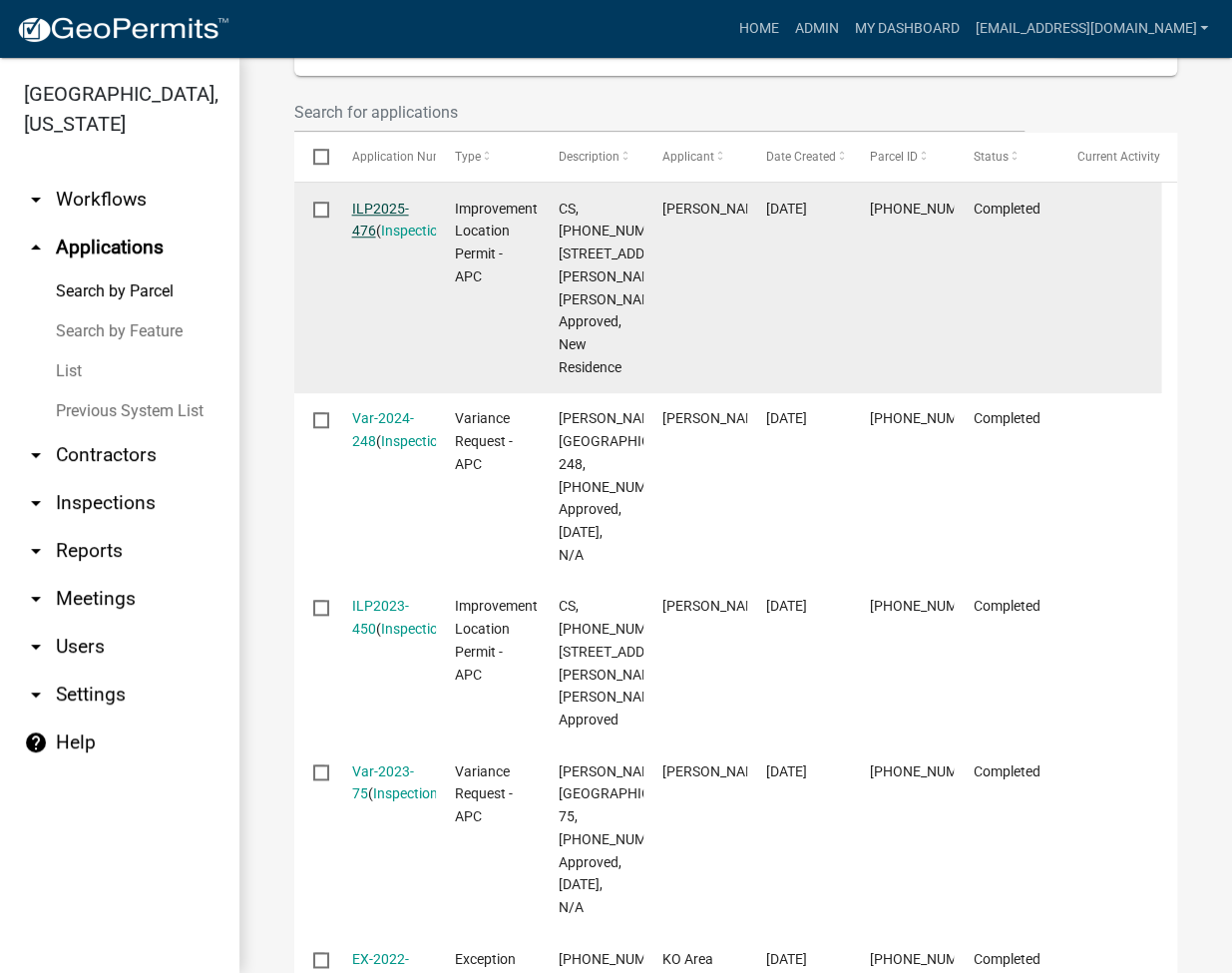 click on "ILP2025-476" 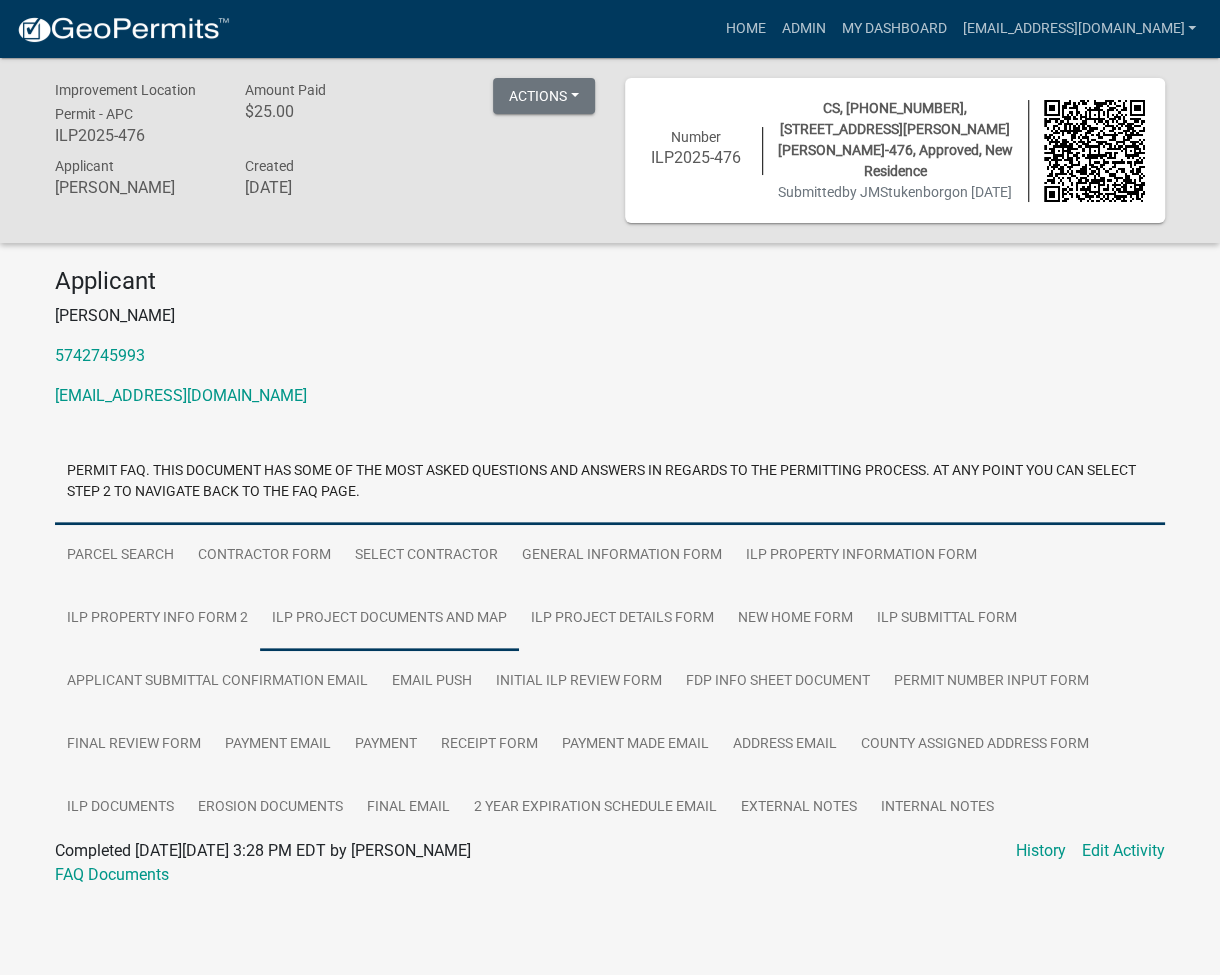 click on "ILP Project Documents and Map" at bounding box center (389, 619) 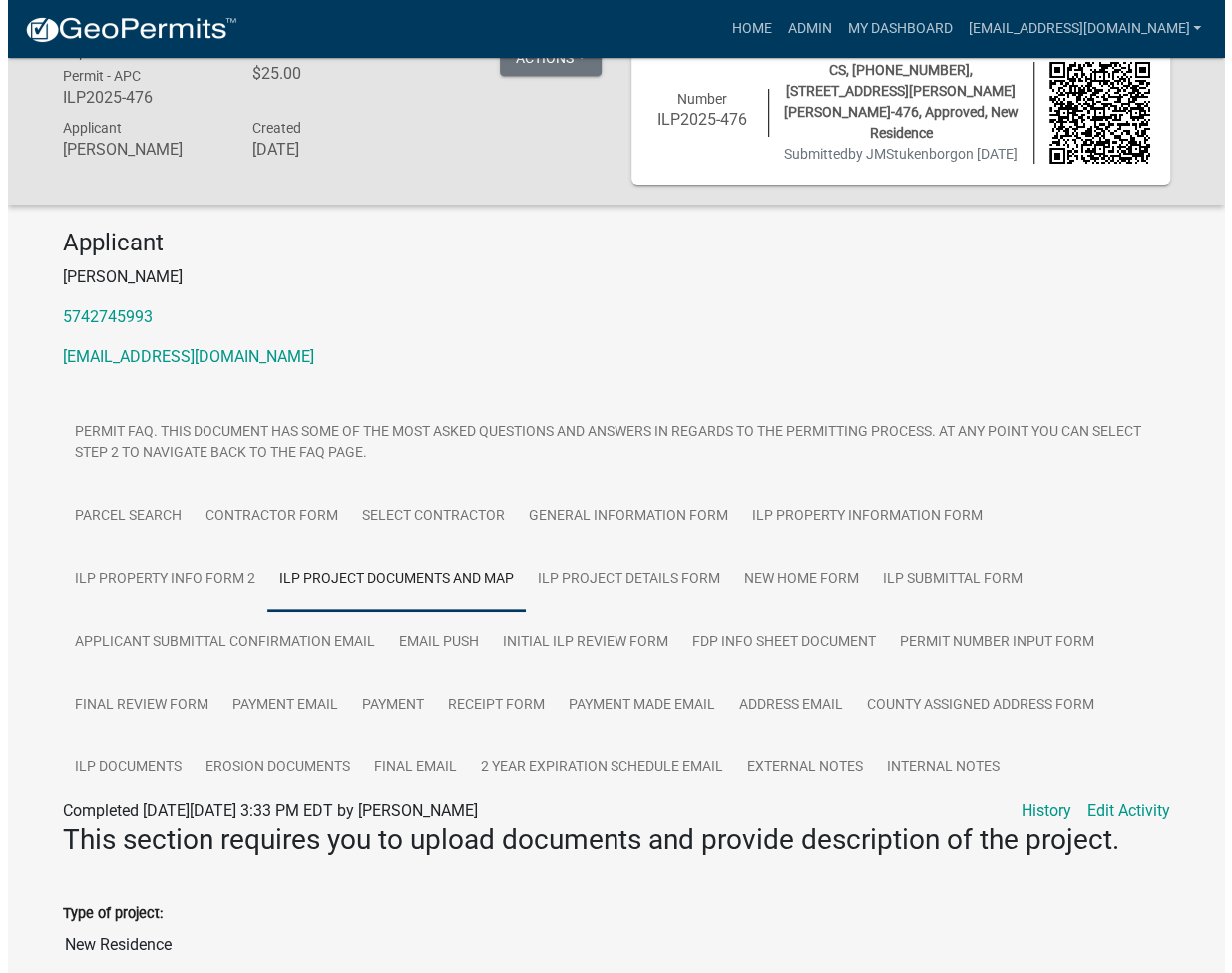scroll, scrollTop: 0, scrollLeft: 0, axis: both 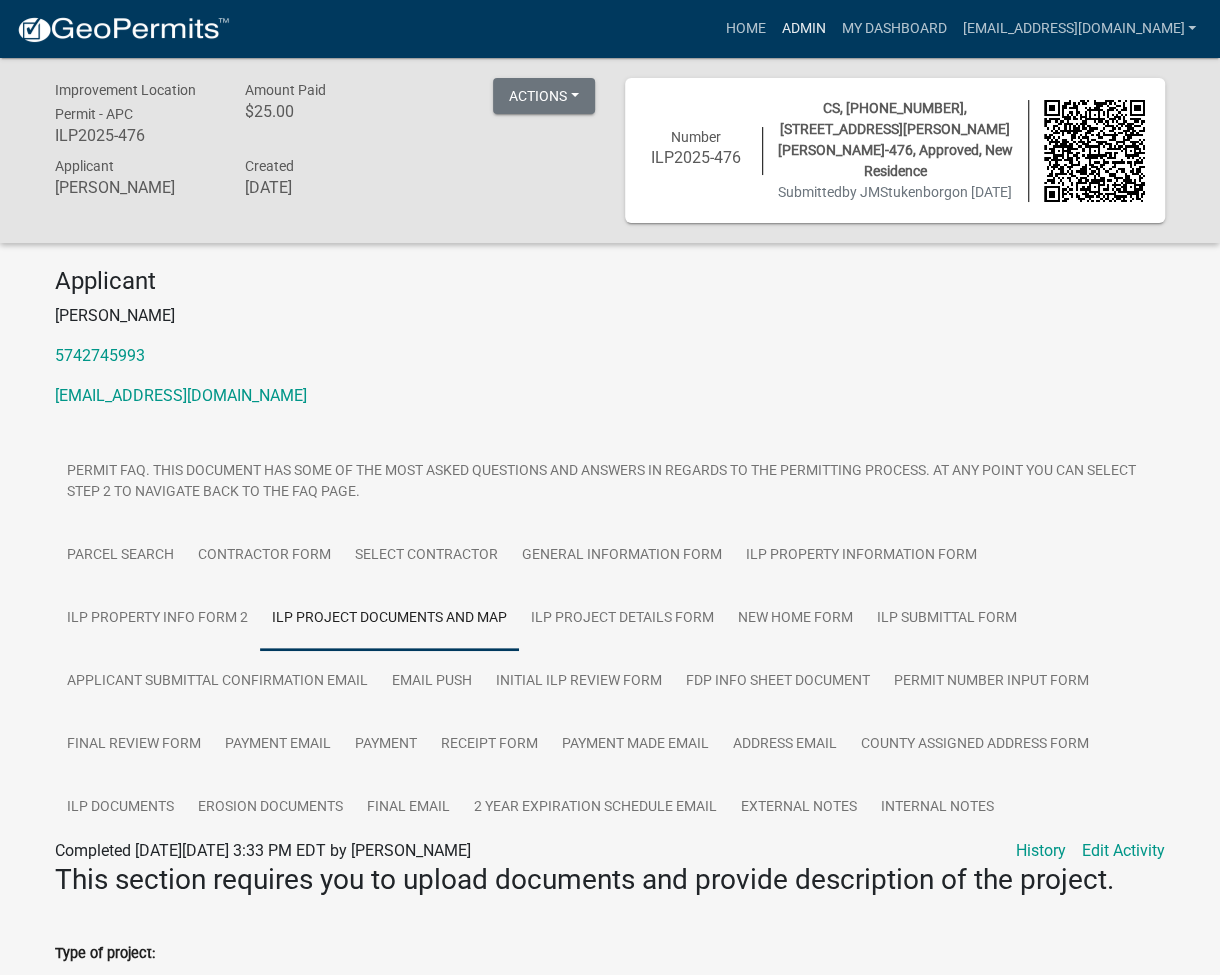 click on "Admin" at bounding box center (803, 29) 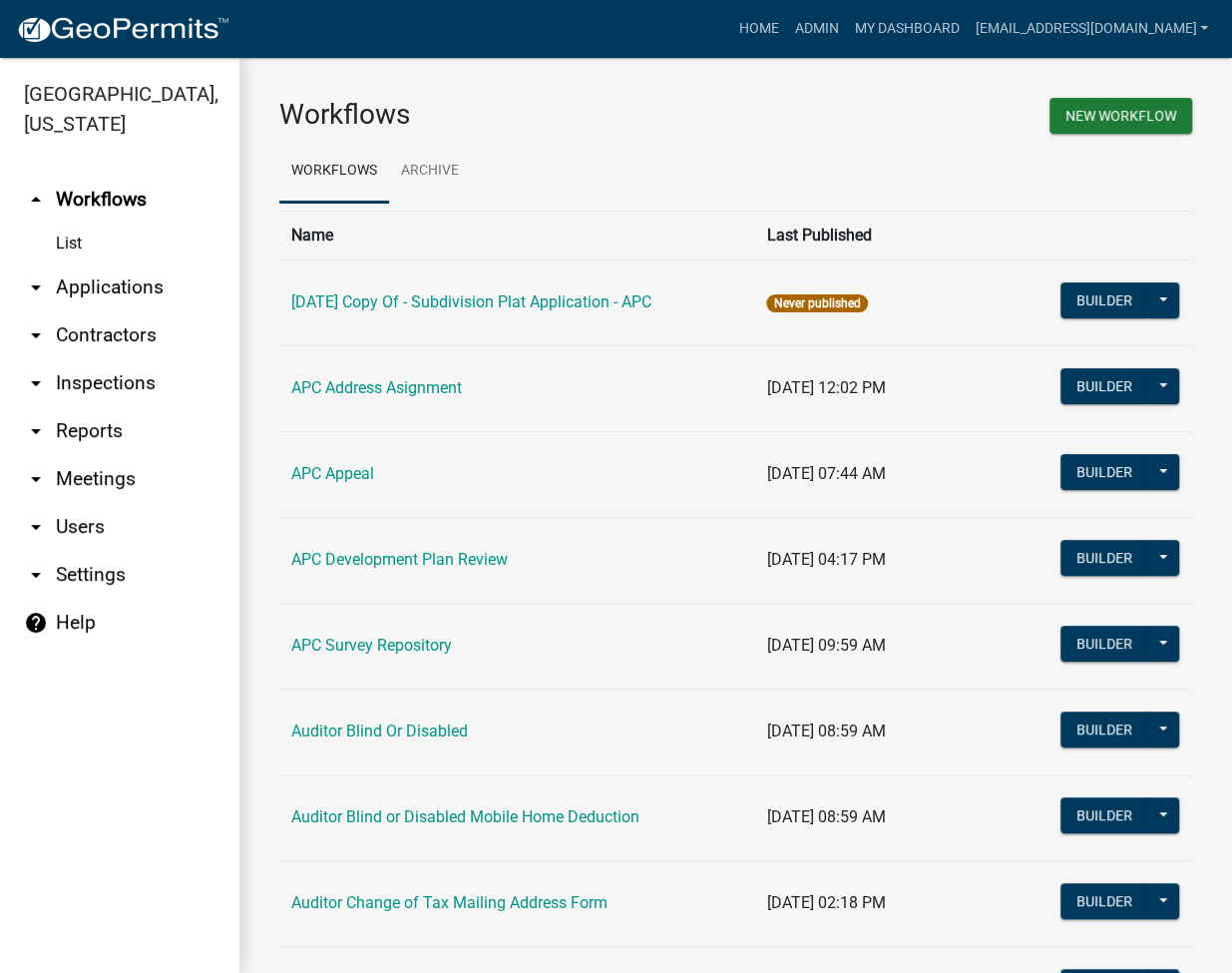 click on "arrow_drop_down   Applications" at bounding box center (120, 287) 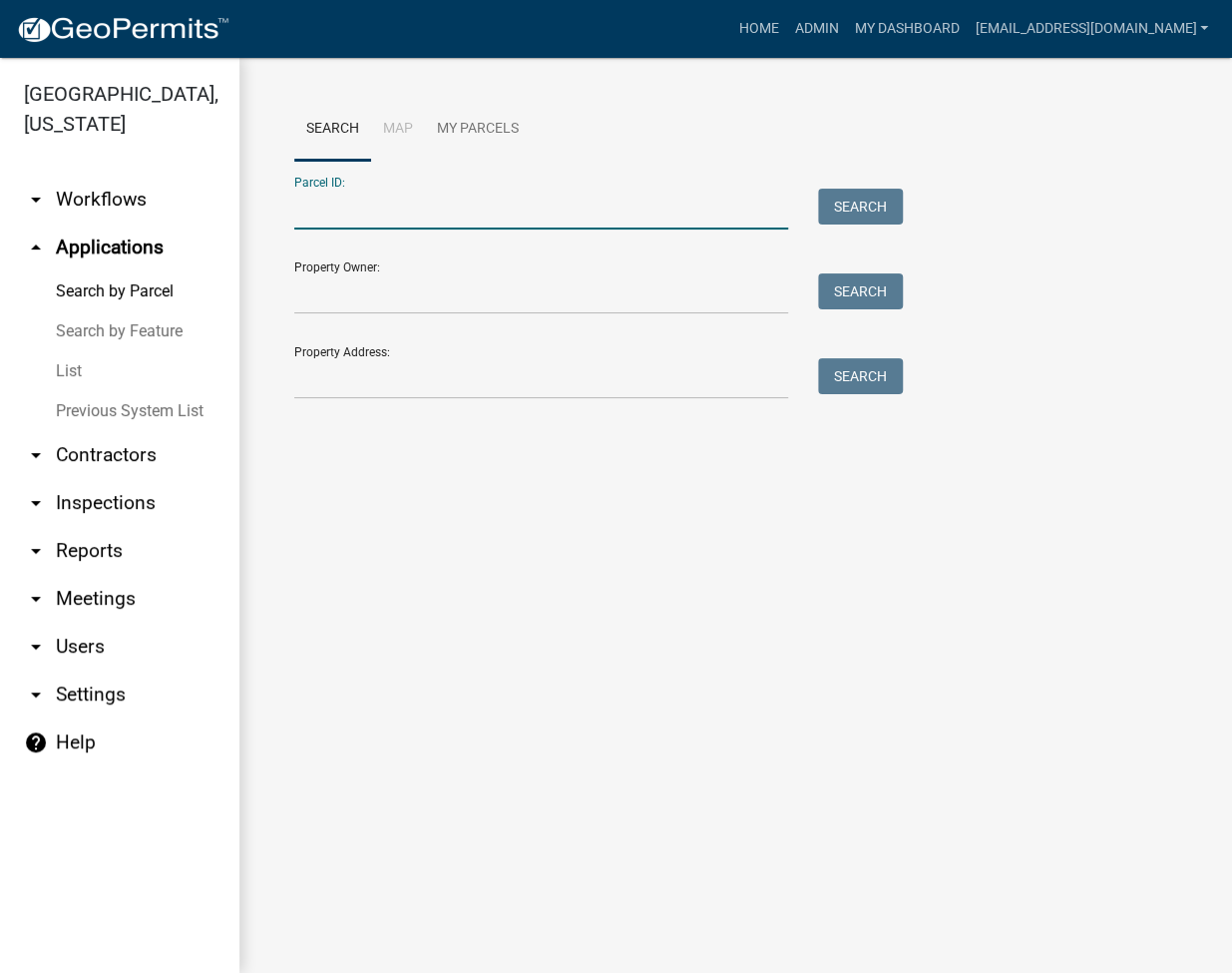 click on "Parcel ID:" at bounding box center [541, 209] 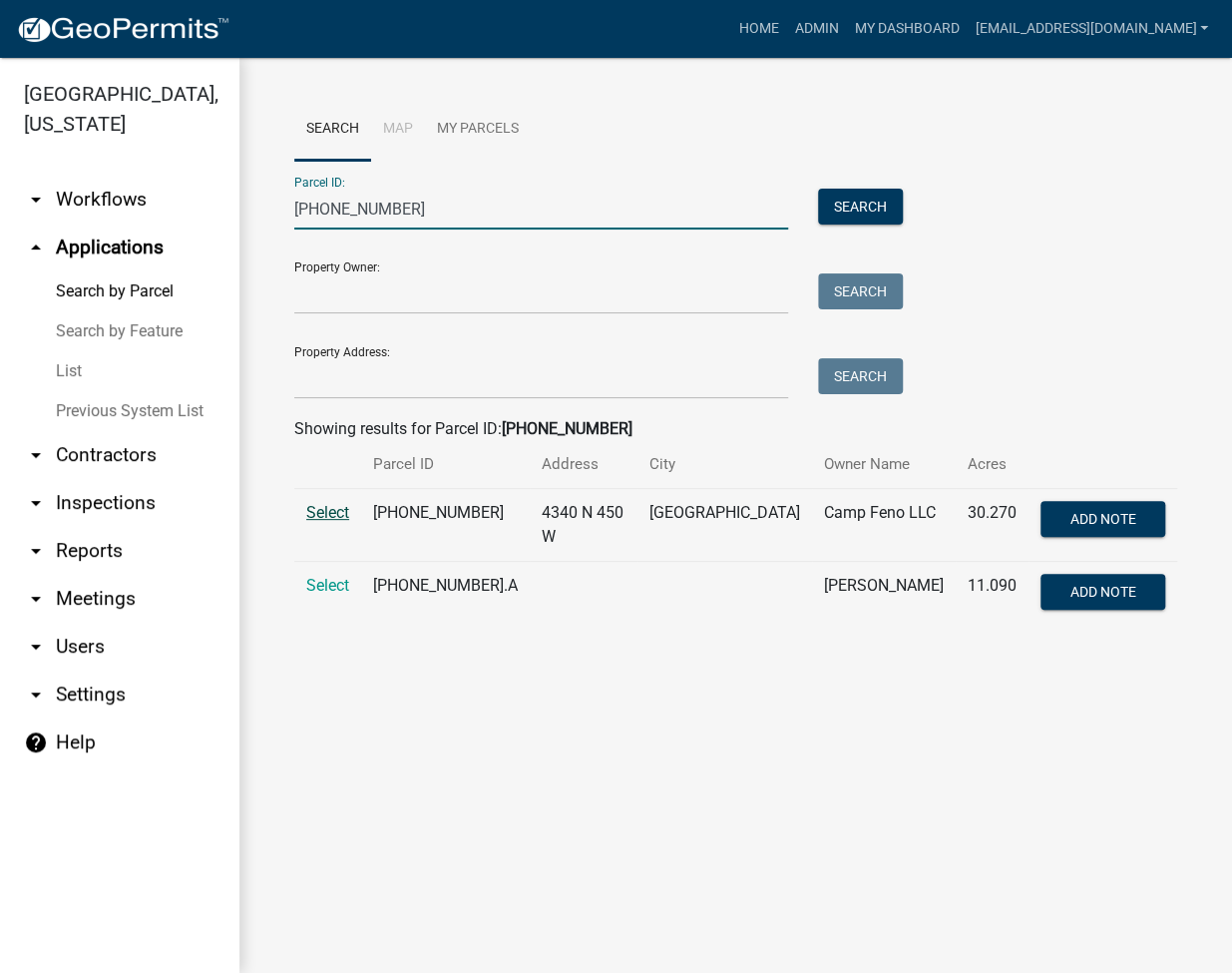 type on "[PHONE_NUMBER]" 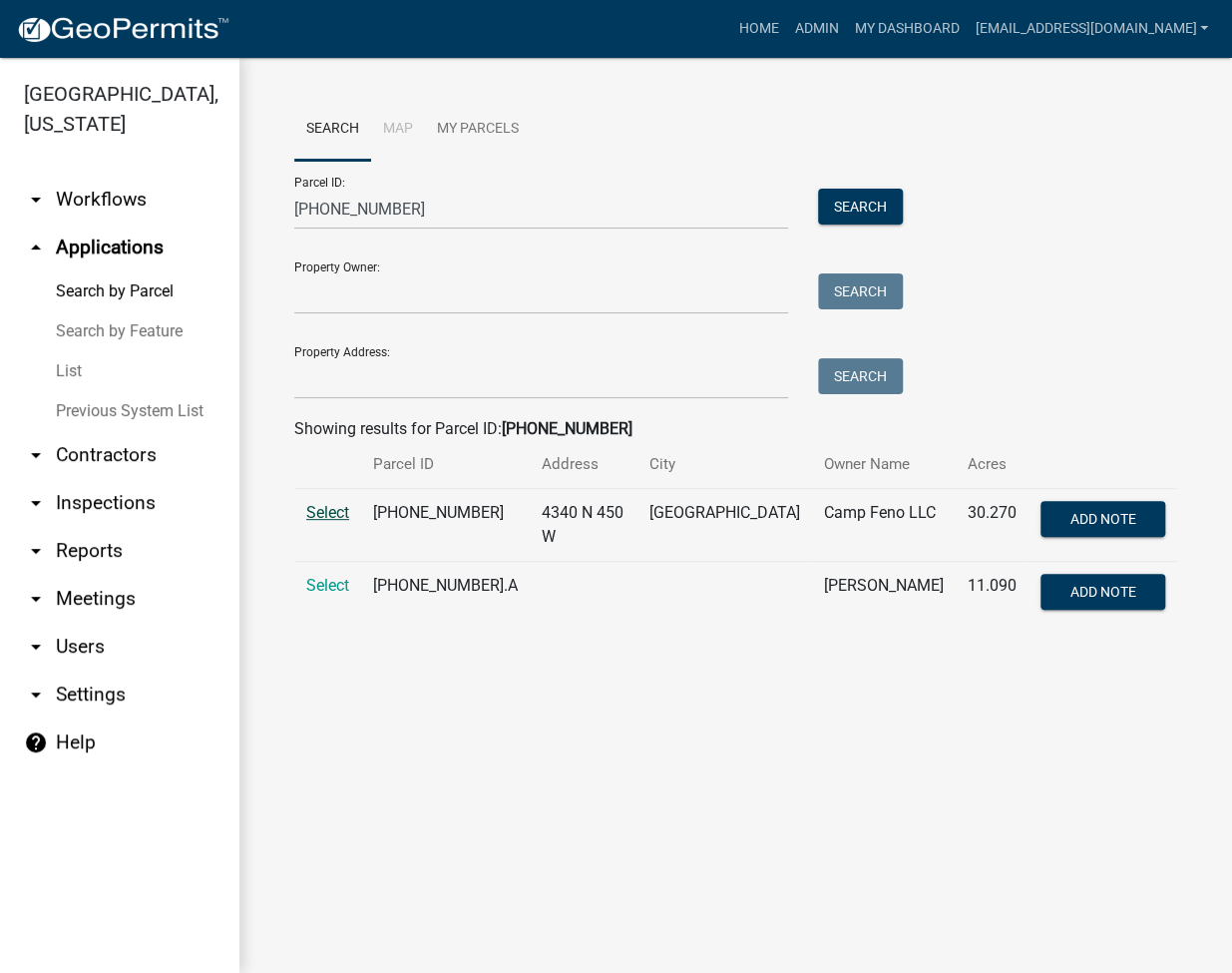 click on "Select" at bounding box center [327, 512] 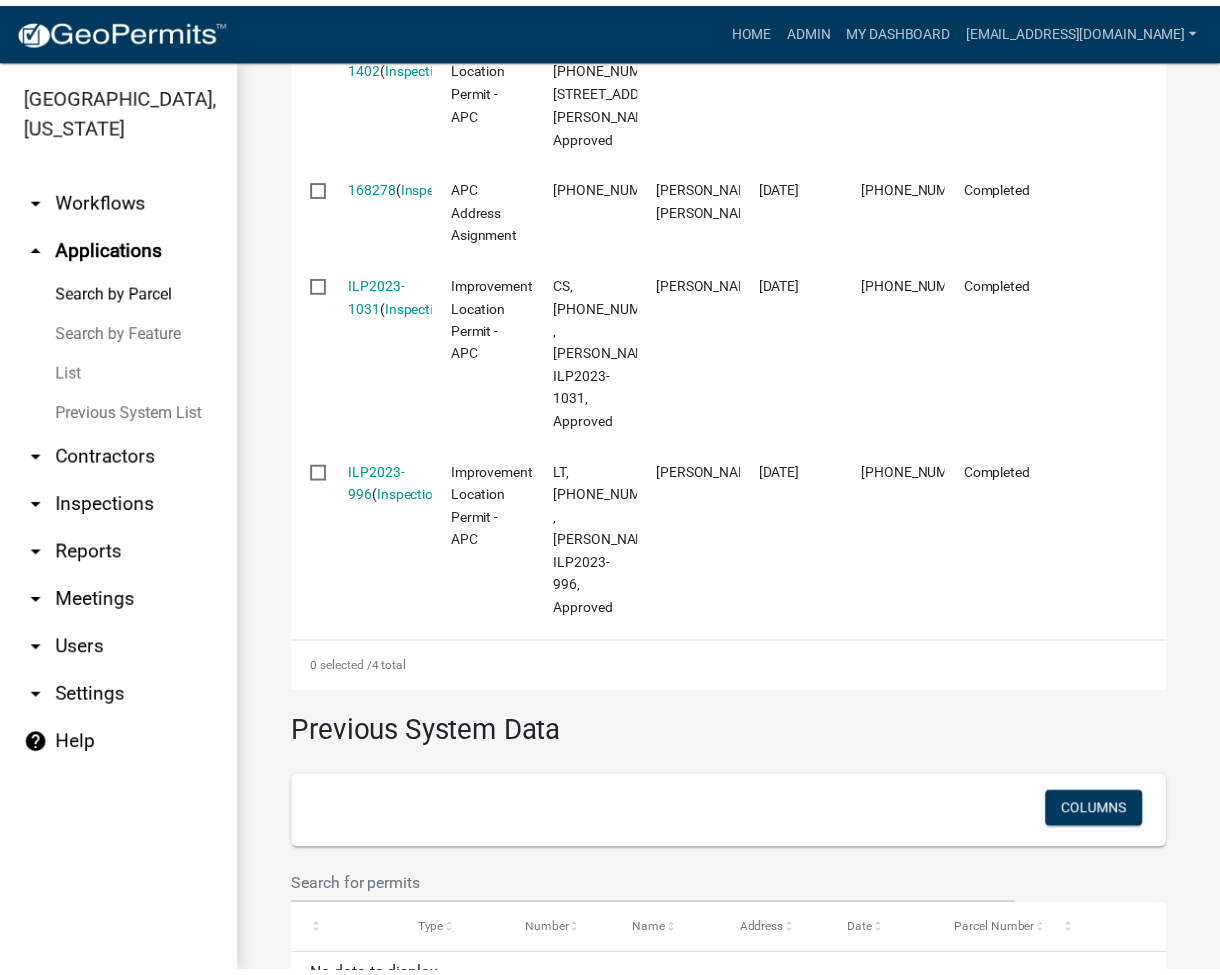 scroll, scrollTop: 800, scrollLeft: 0, axis: vertical 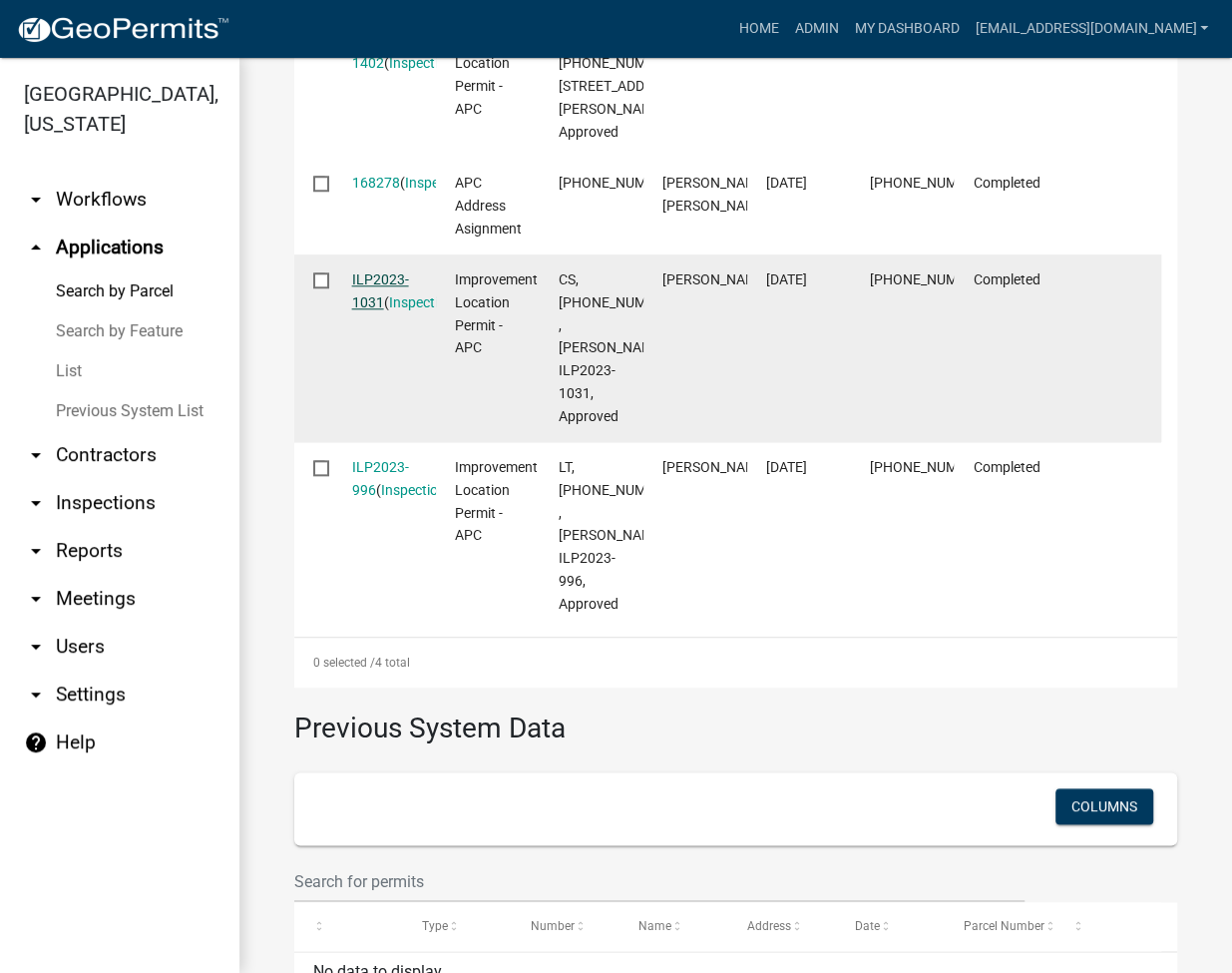 click on "ILP2023-1031" 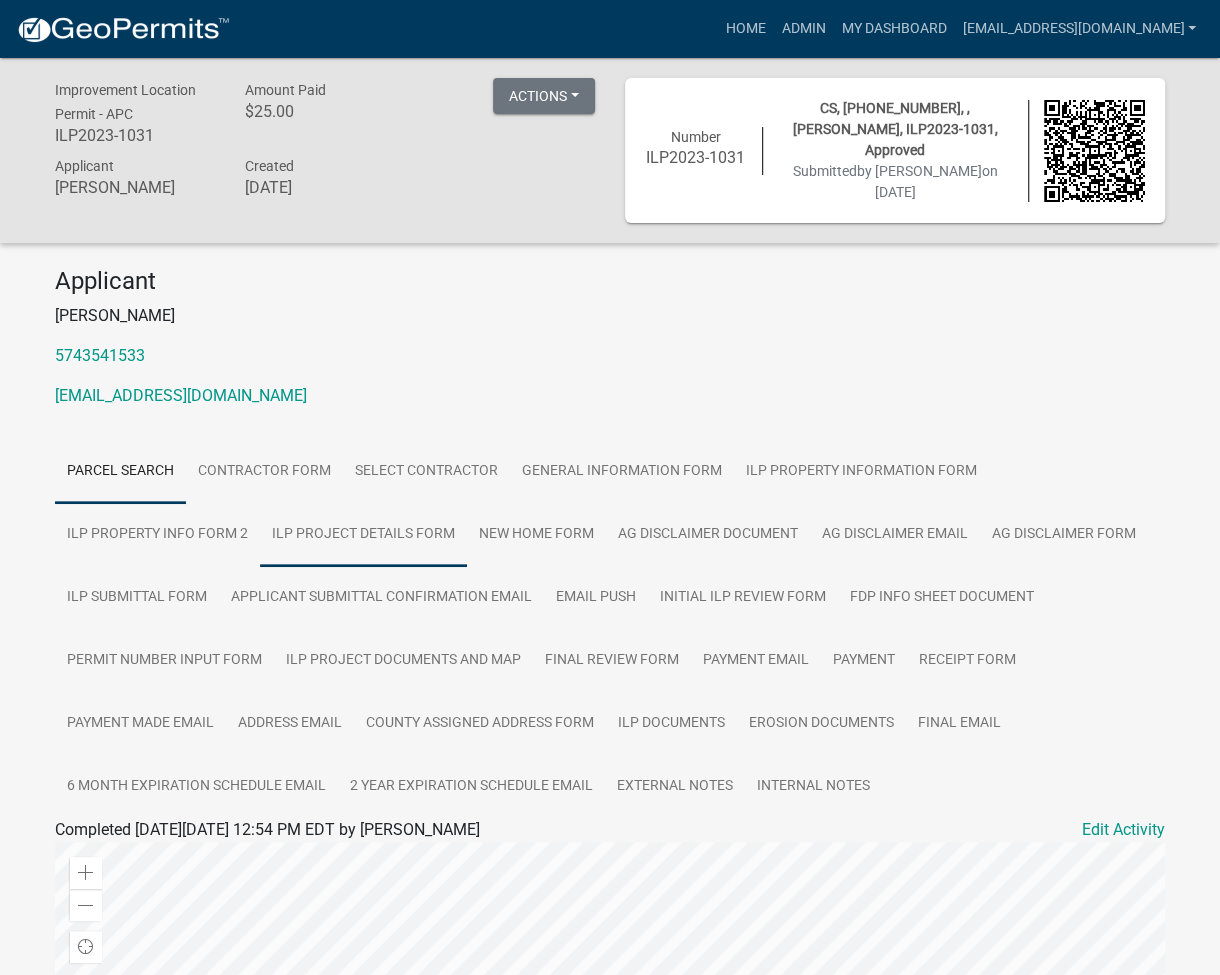 click on "ILP Project Details Form" at bounding box center [363, 535] 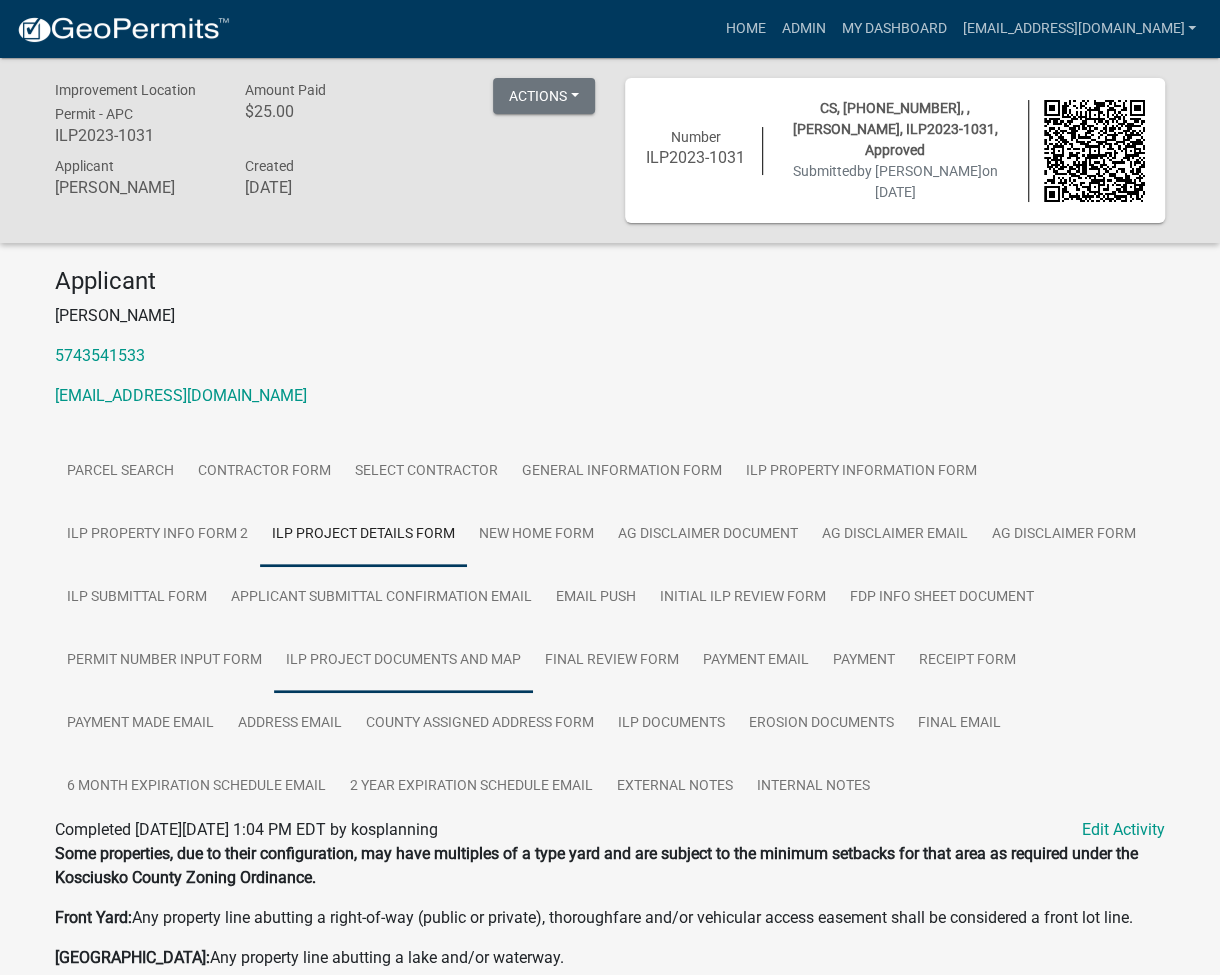 click on "ILP Project Documents and Map" at bounding box center [403, 661] 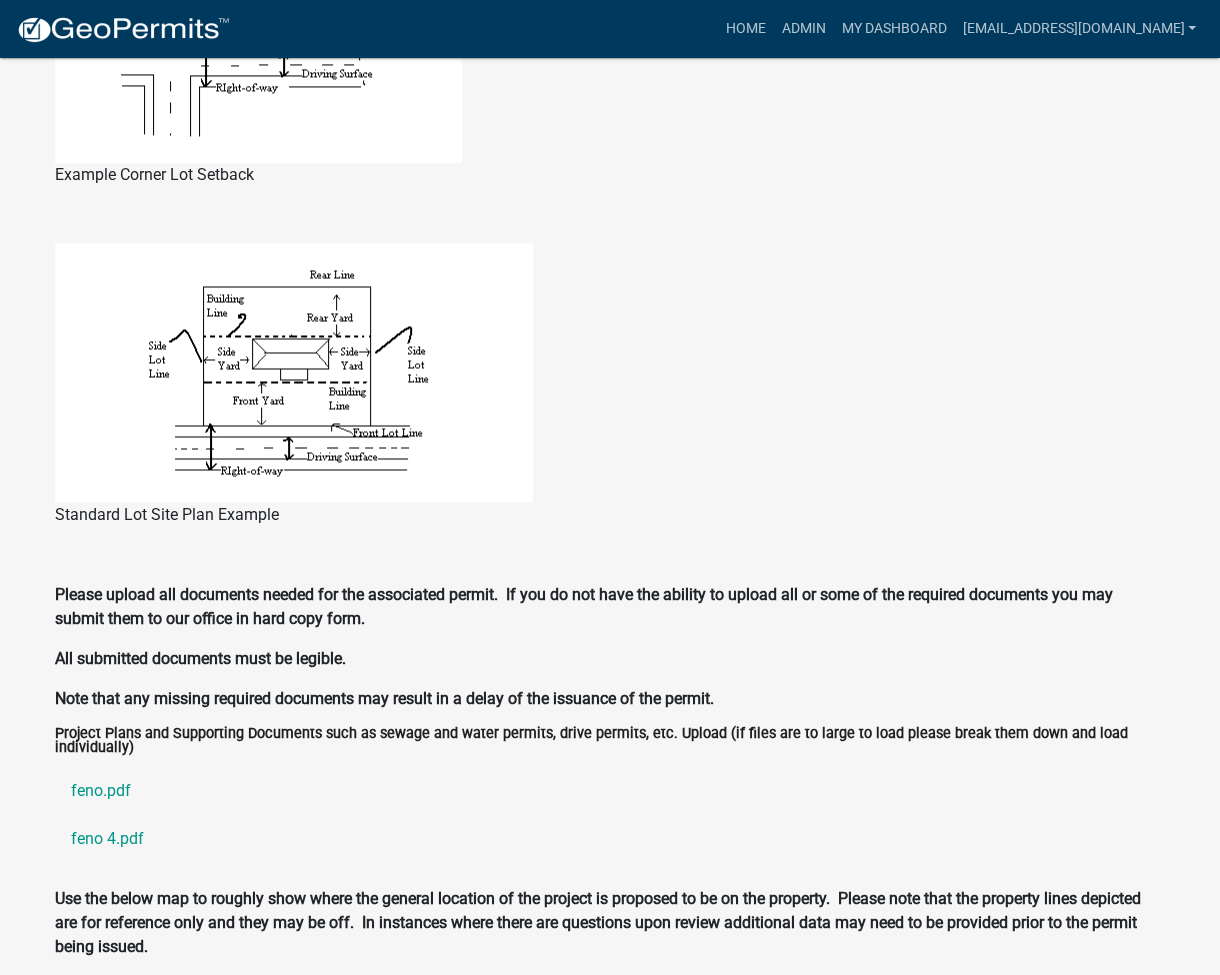 scroll, scrollTop: 1600, scrollLeft: 0, axis: vertical 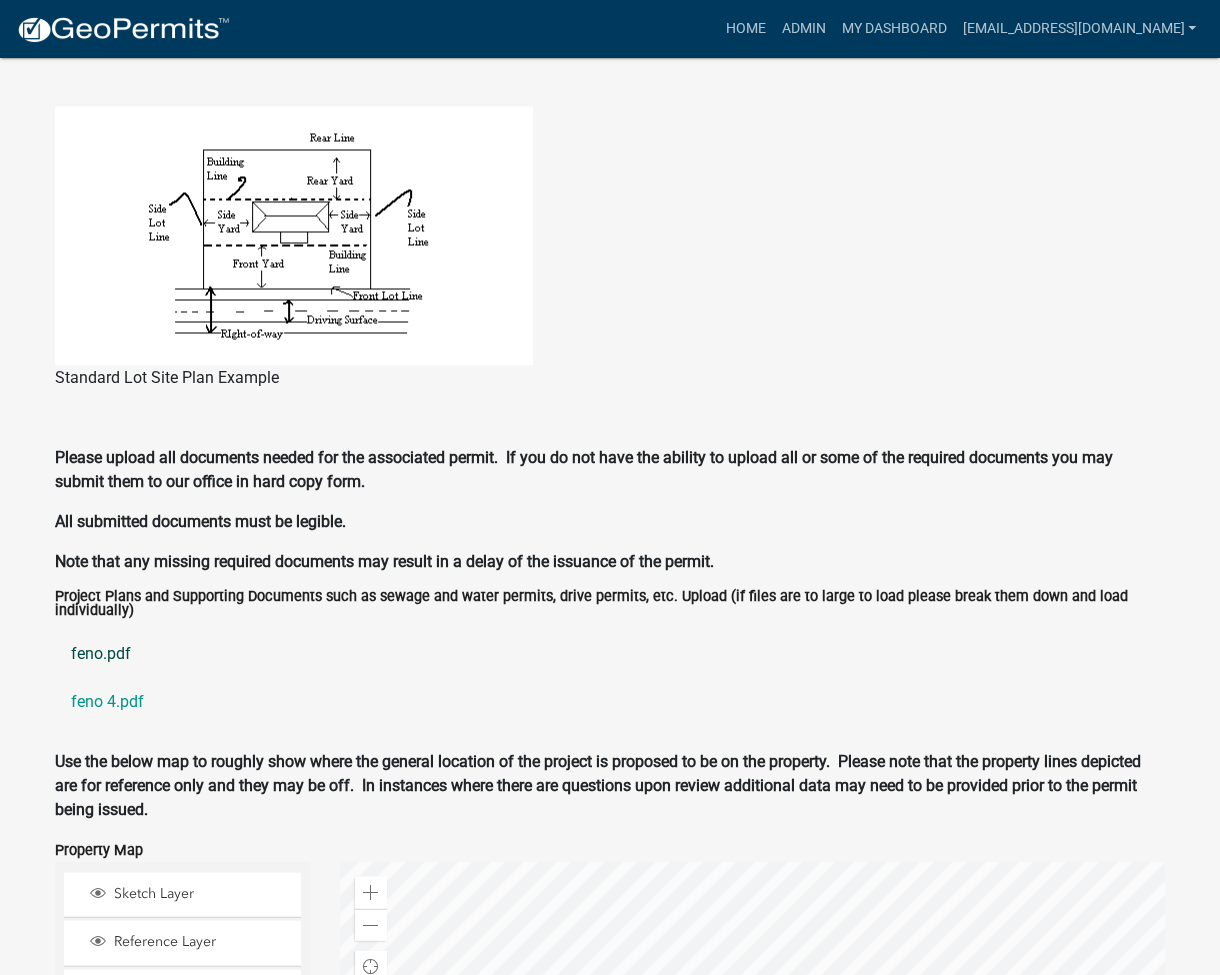 click on "feno.pdf" 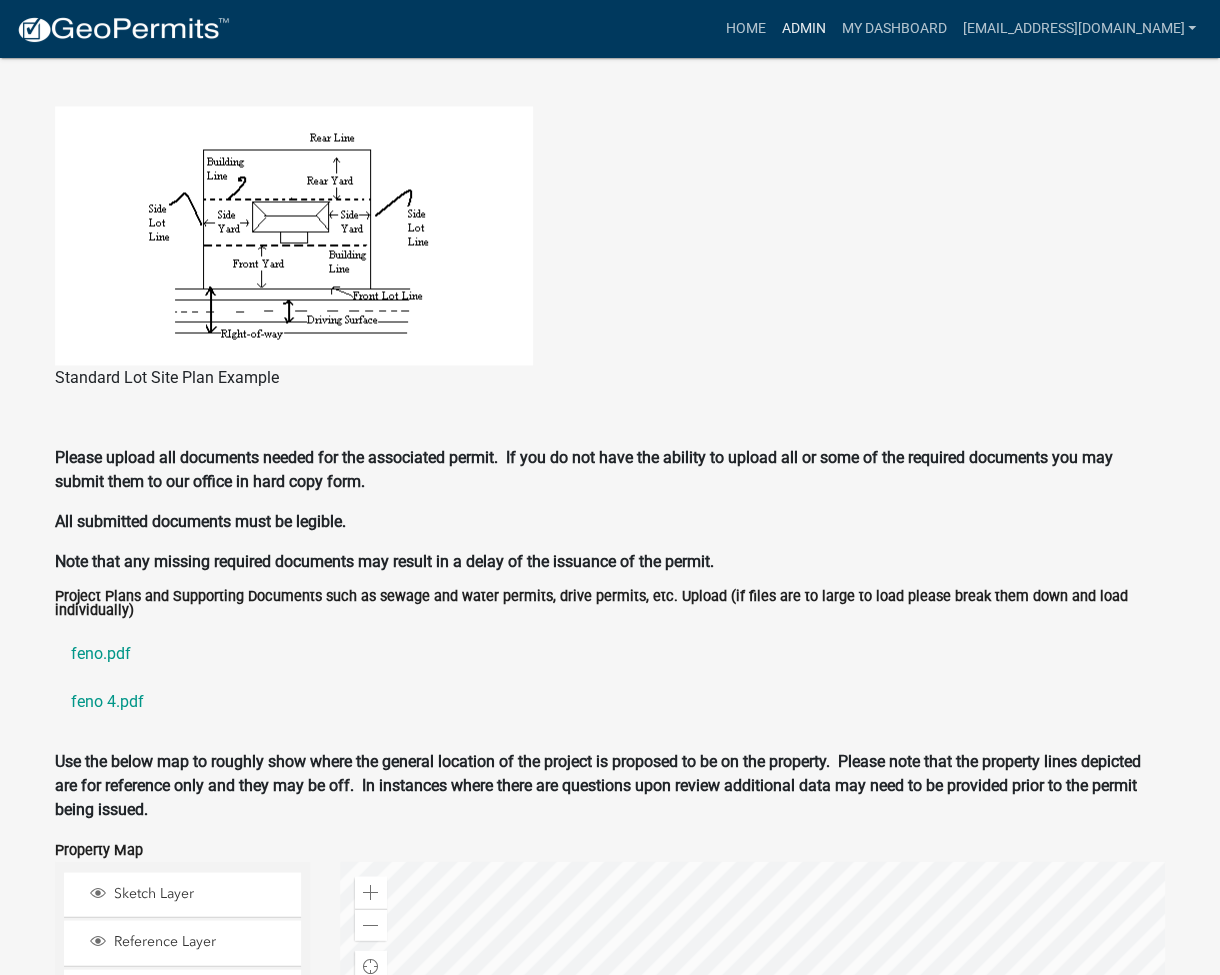 click on "Admin" at bounding box center (803, 29) 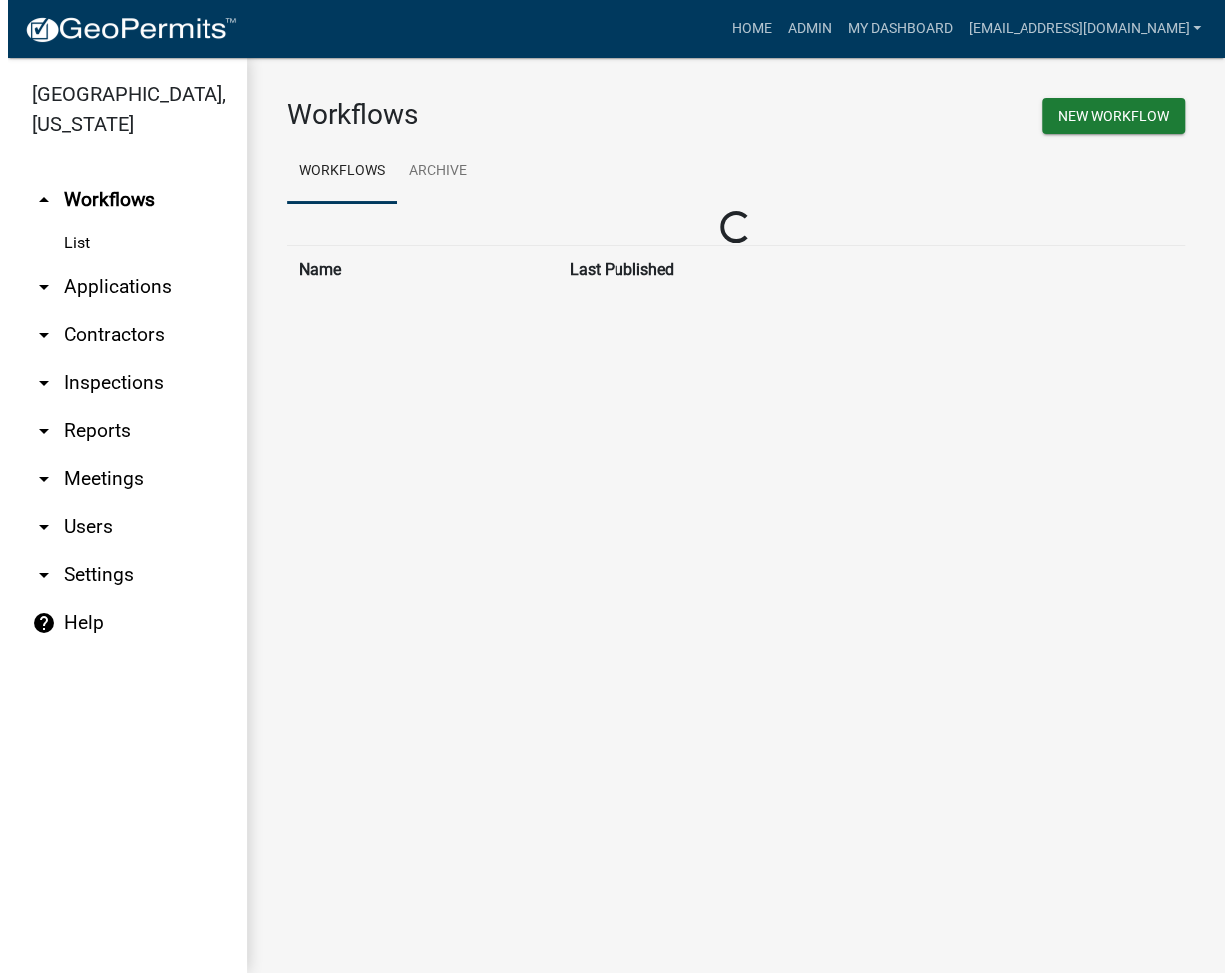 scroll, scrollTop: 0, scrollLeft: 0, axis: both 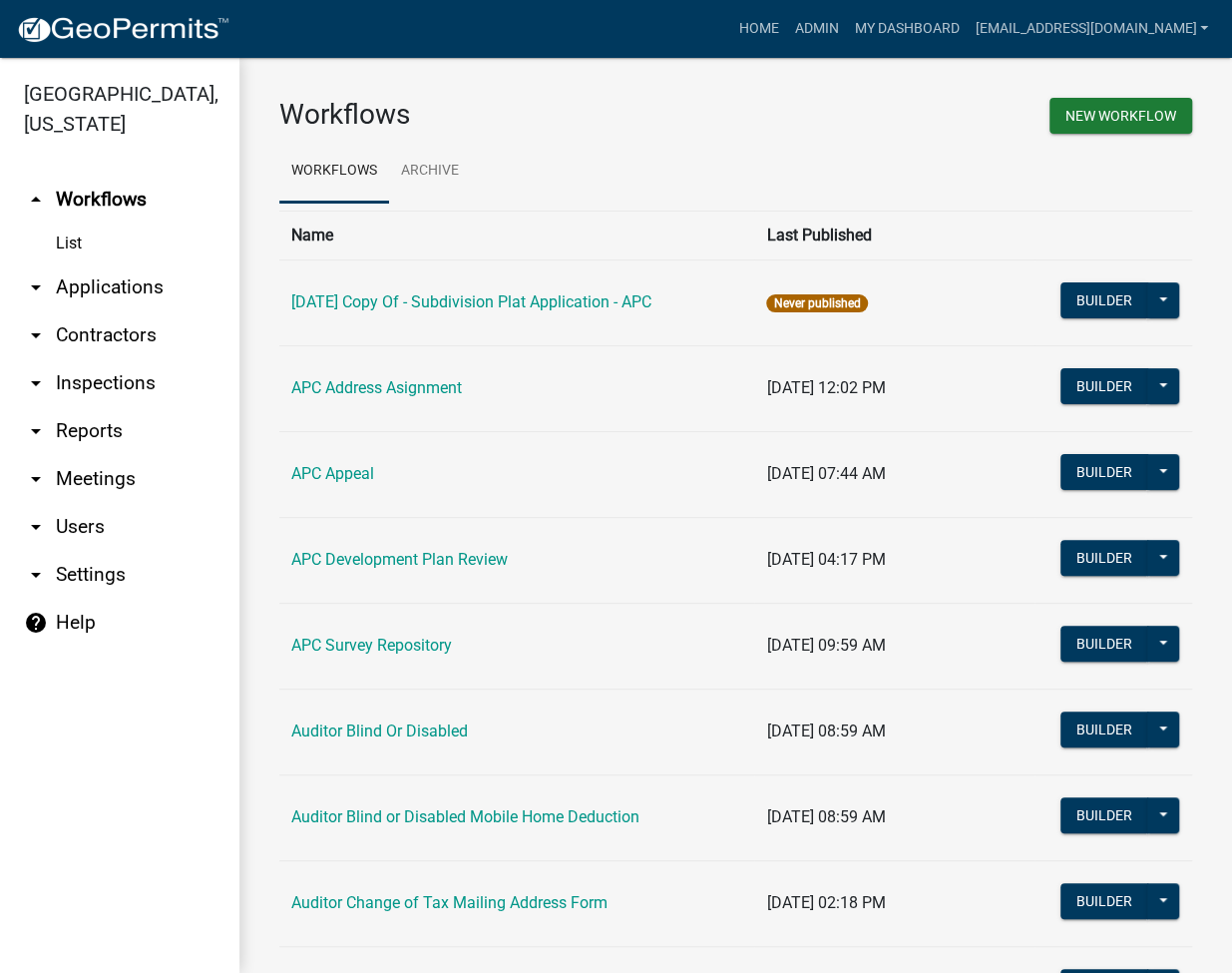 click on "arrow_drop_down   Applications" at bounding box center (120, 287) 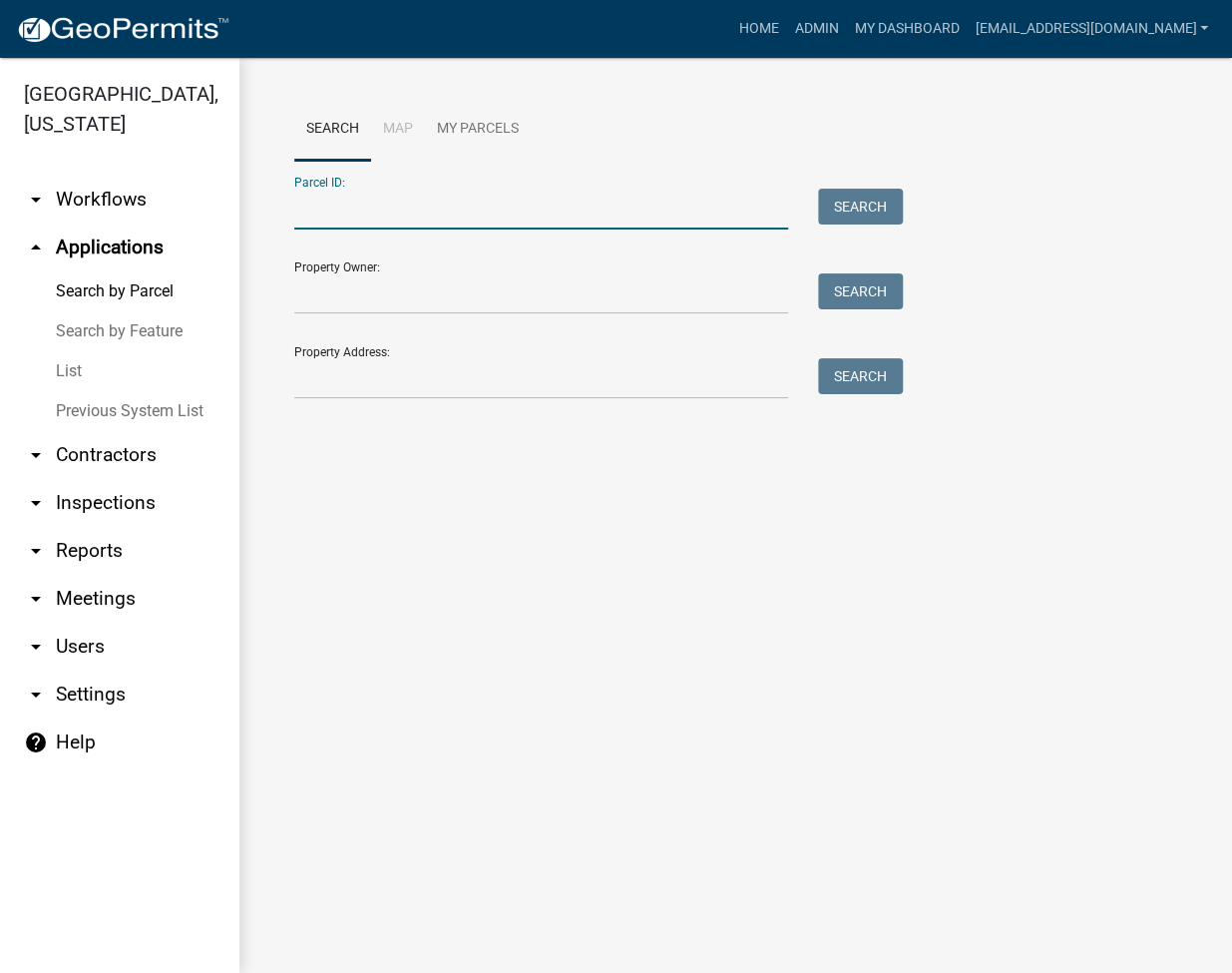 paste on "[PHONE_NUMBER]" 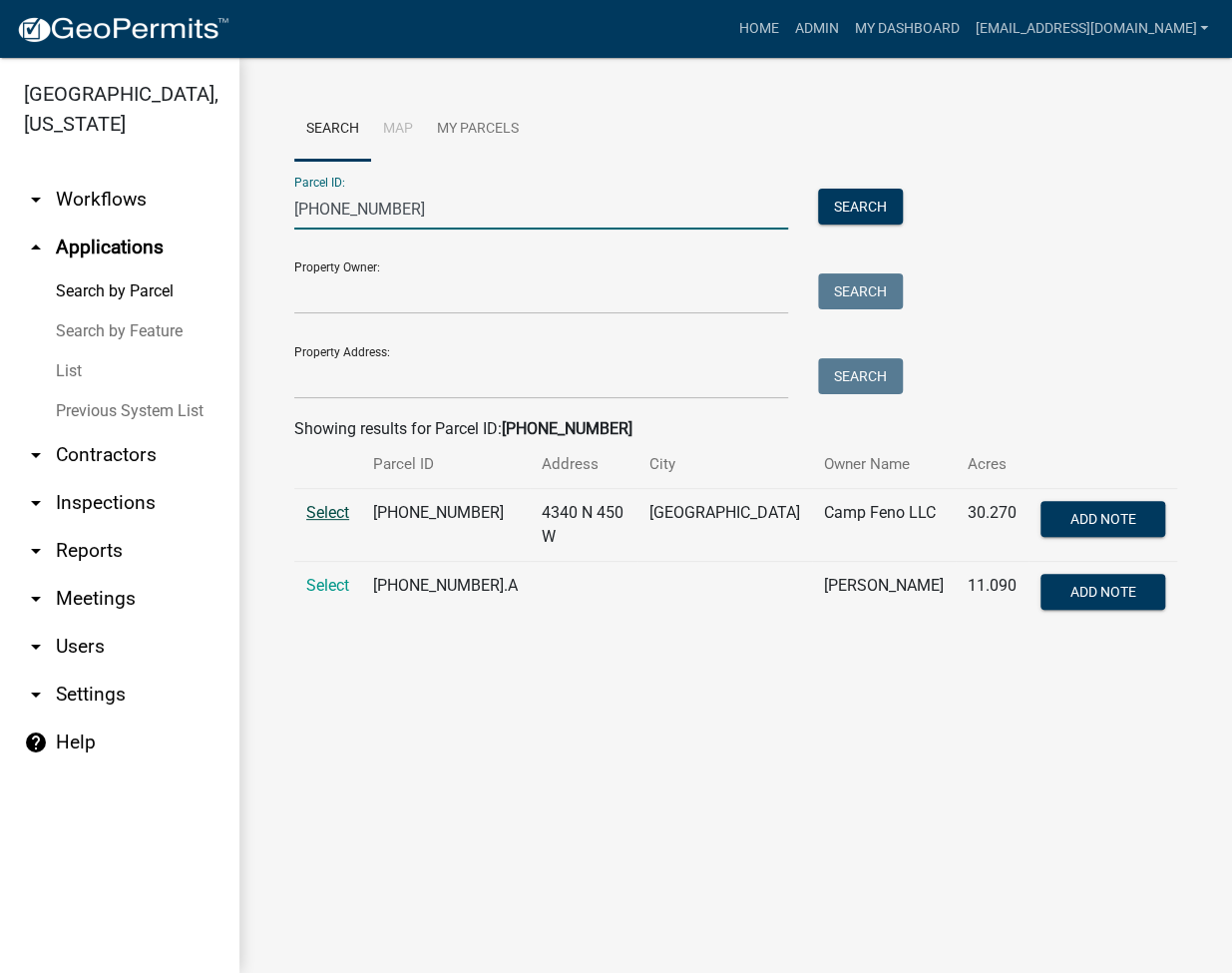 type on "[PHONE_NUMBER]" 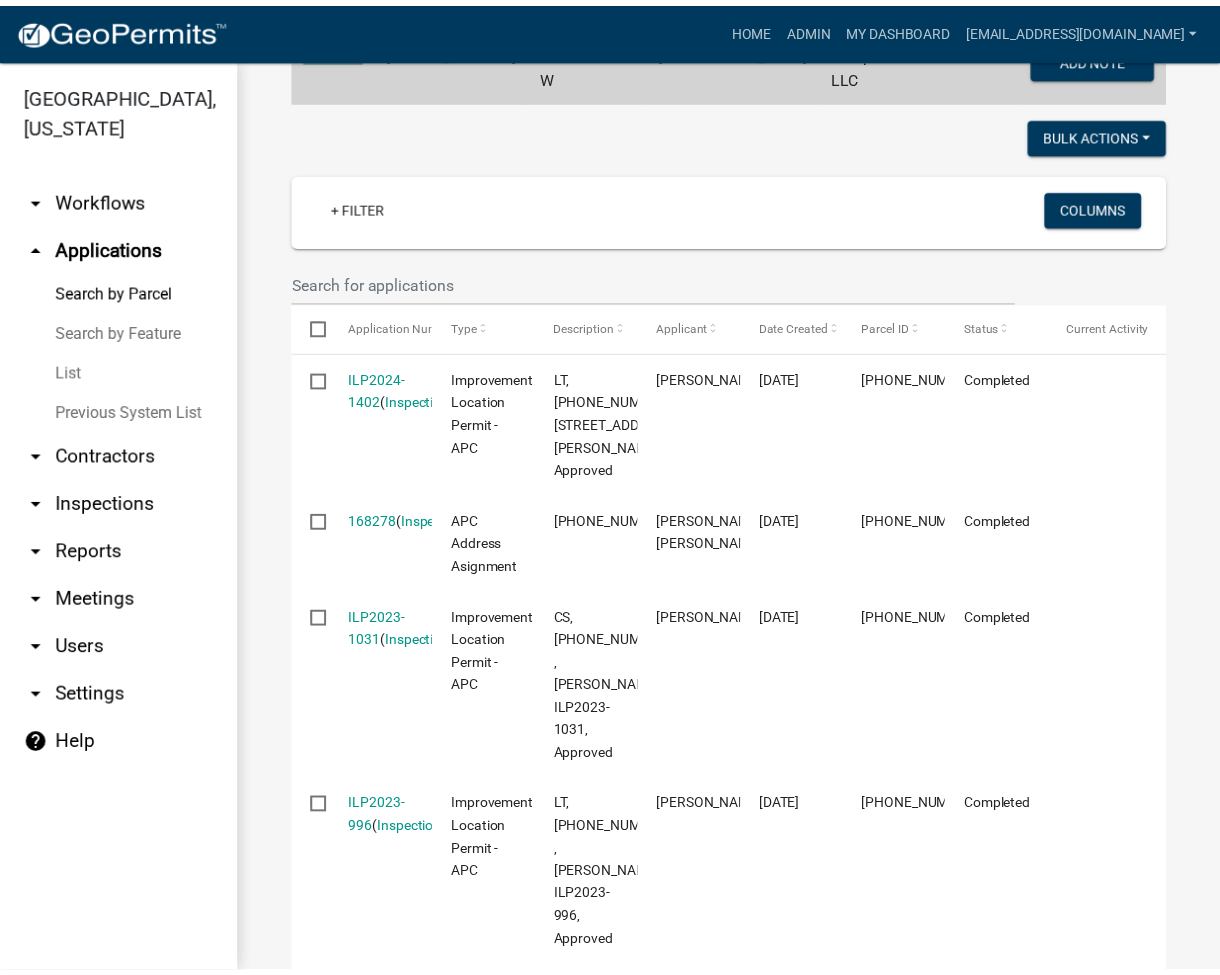 scroll, scrollTop: 533, scrollLeft: 0, axis: vertical 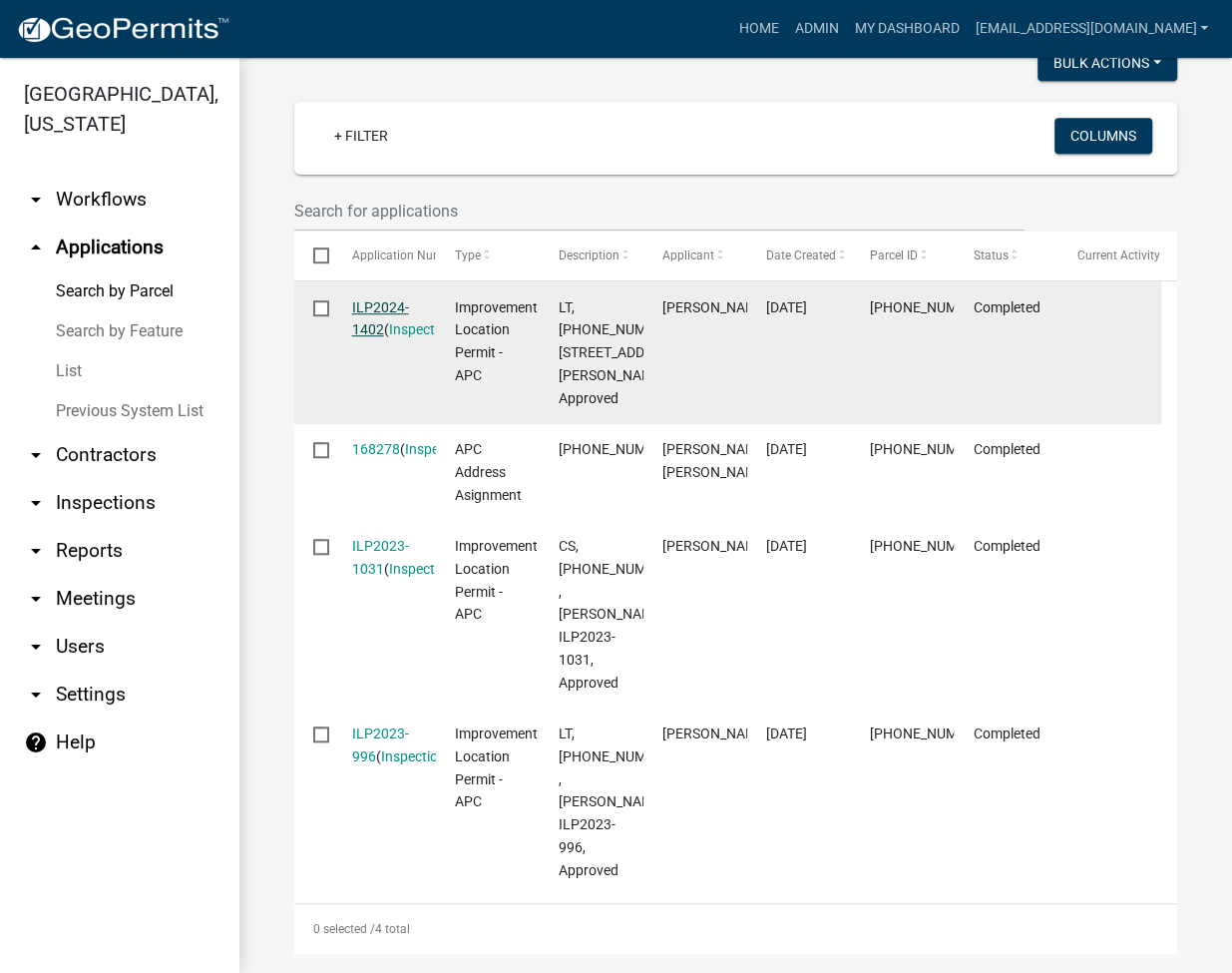click on "ILP2024-1402" 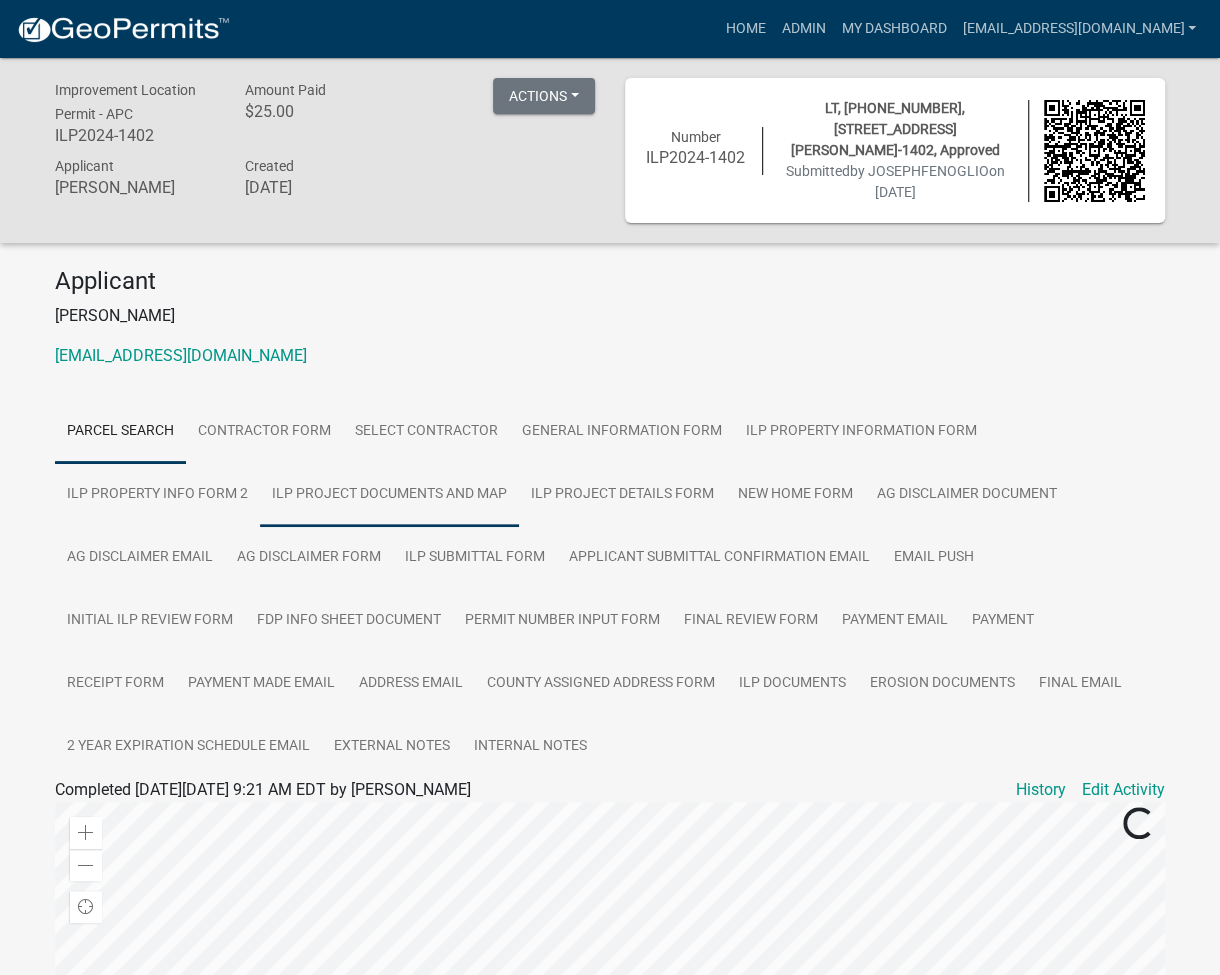 click on "ILP Project Documents and Map" at bounding box center [389, 495] 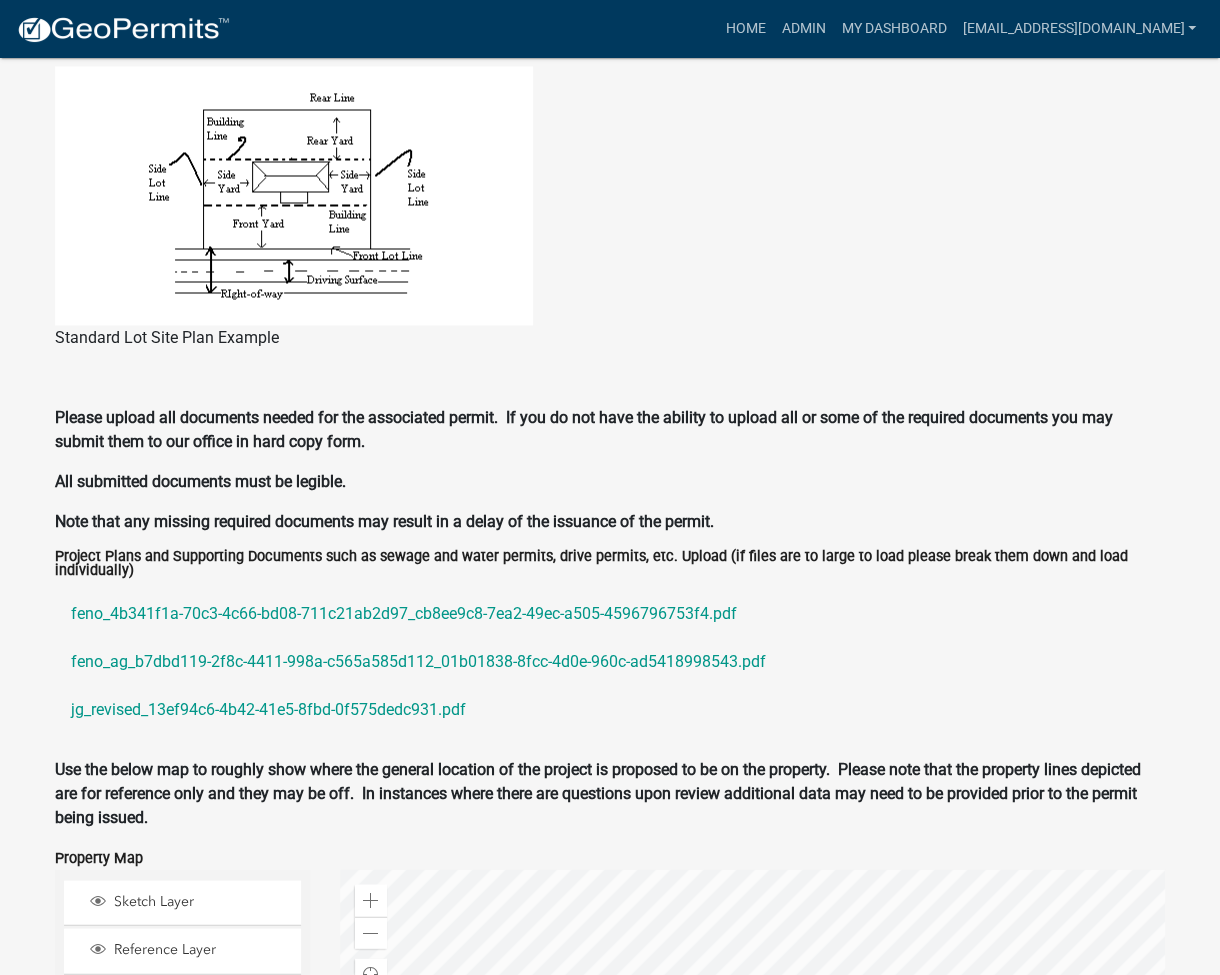 scroll, scrollTop: 1866, scrollLeft: 0, axis: vertical 